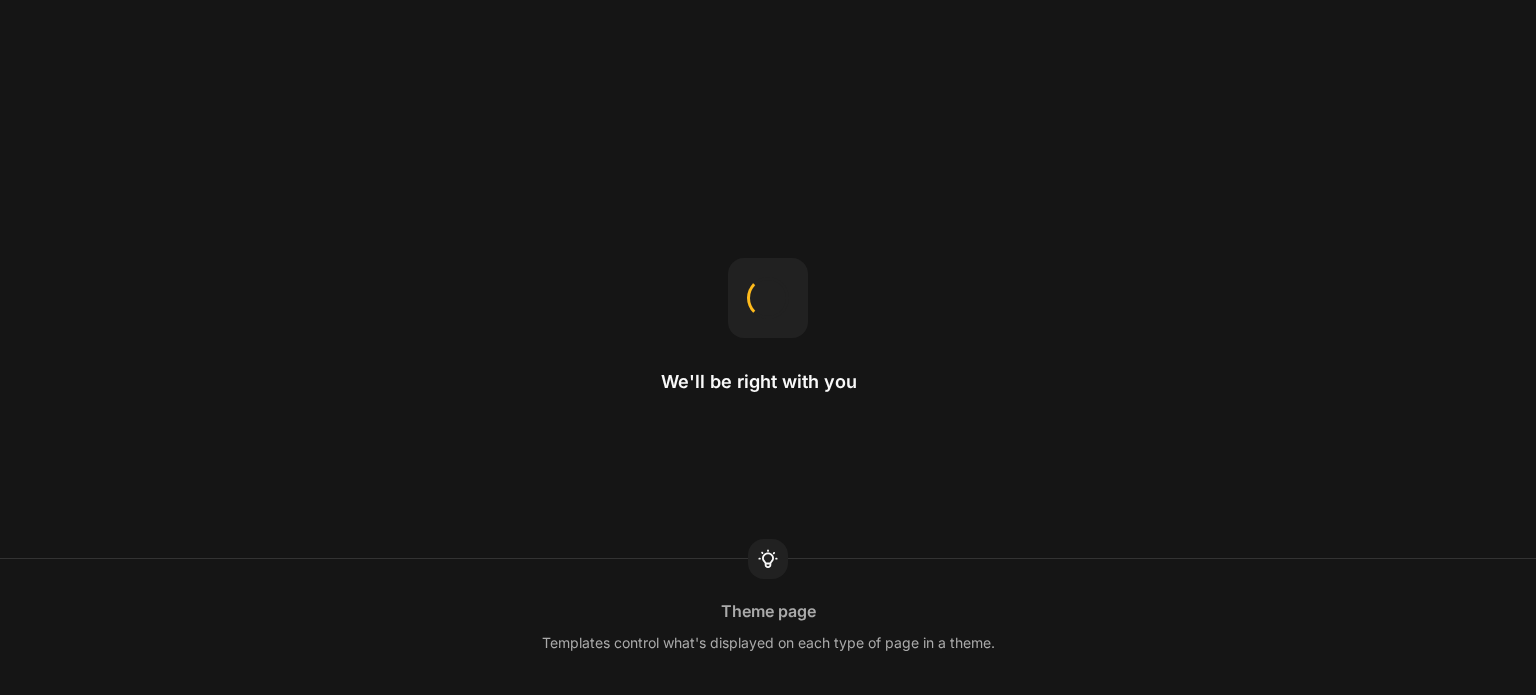 scroll, scrollTop: 0, scrollLeft: 0, axis: both 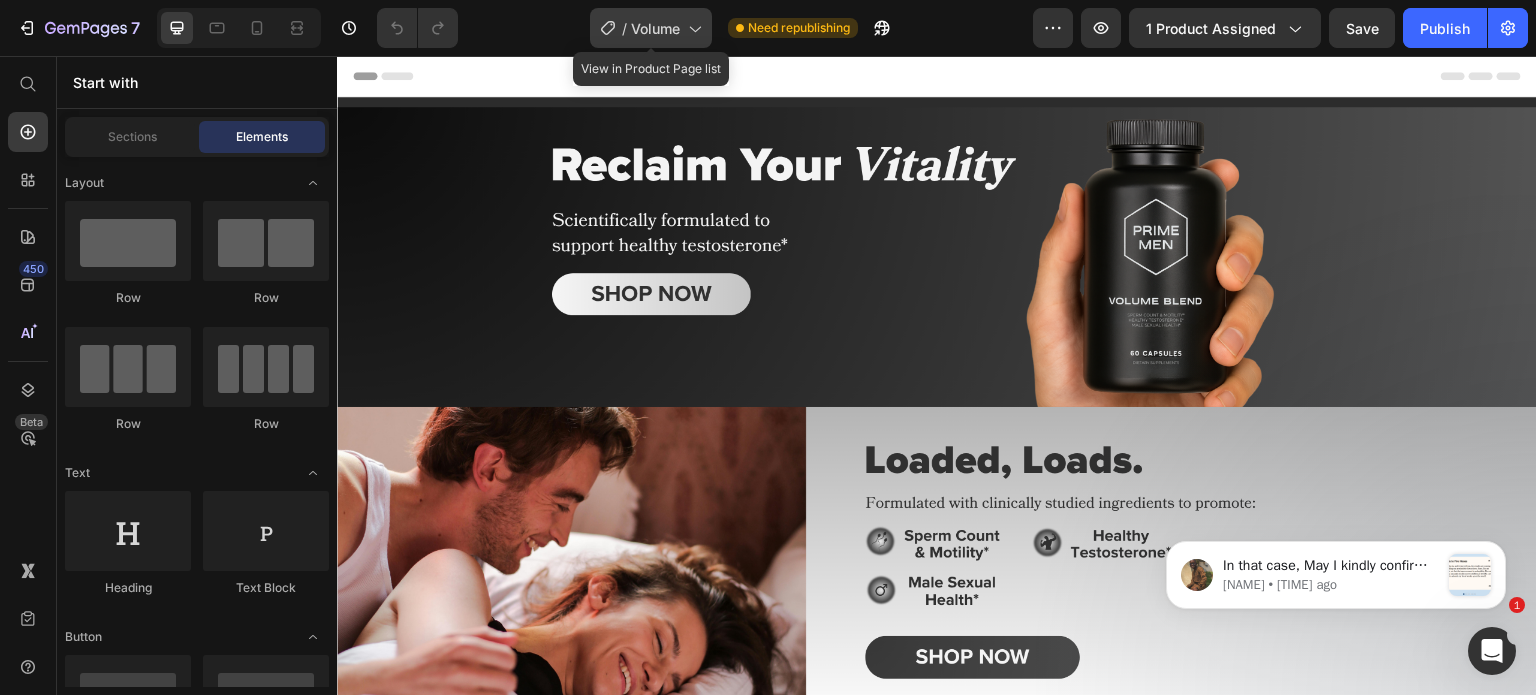 click on "/  Volume" 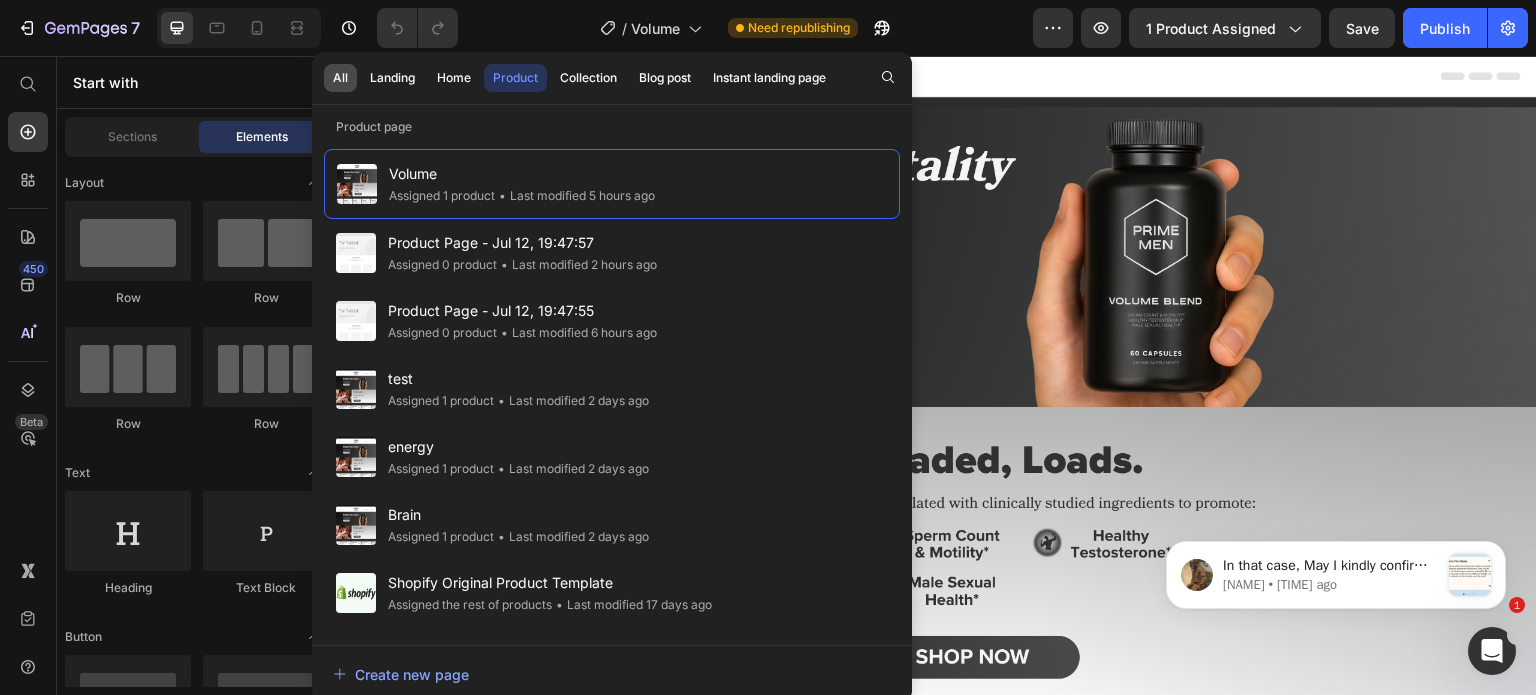 click on "All" at bounding box center [340, 78] 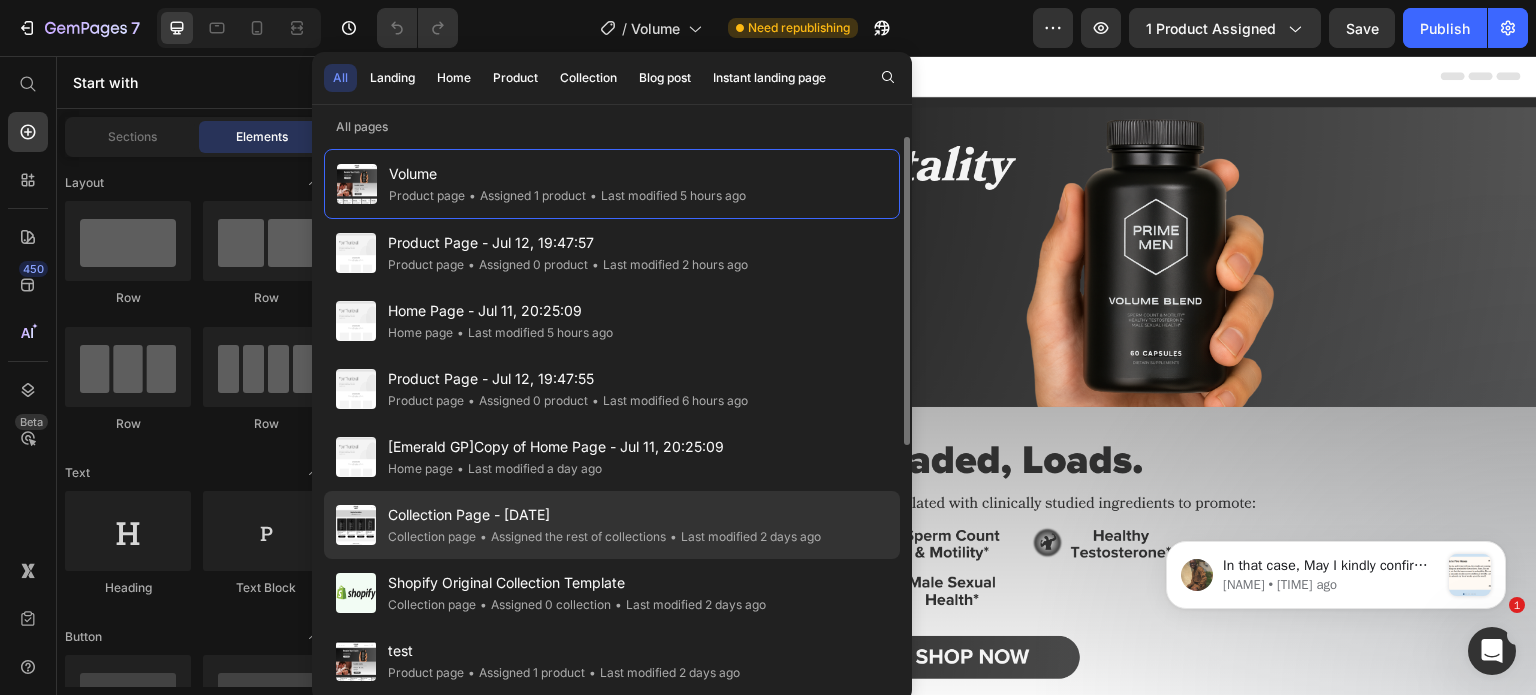 scroll, scrollTop: 0, scrollLeft: 0, axis: both 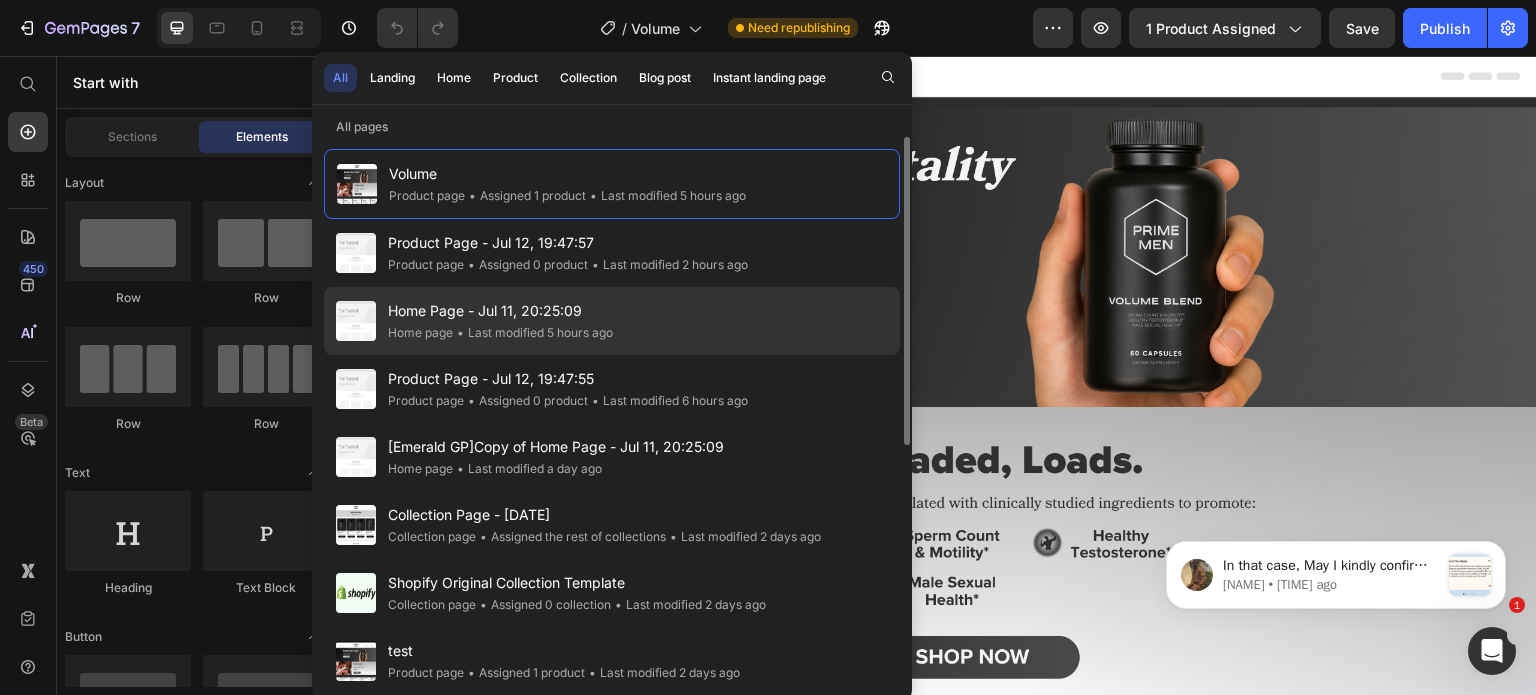 click on "• Last modified 5 hours ago" 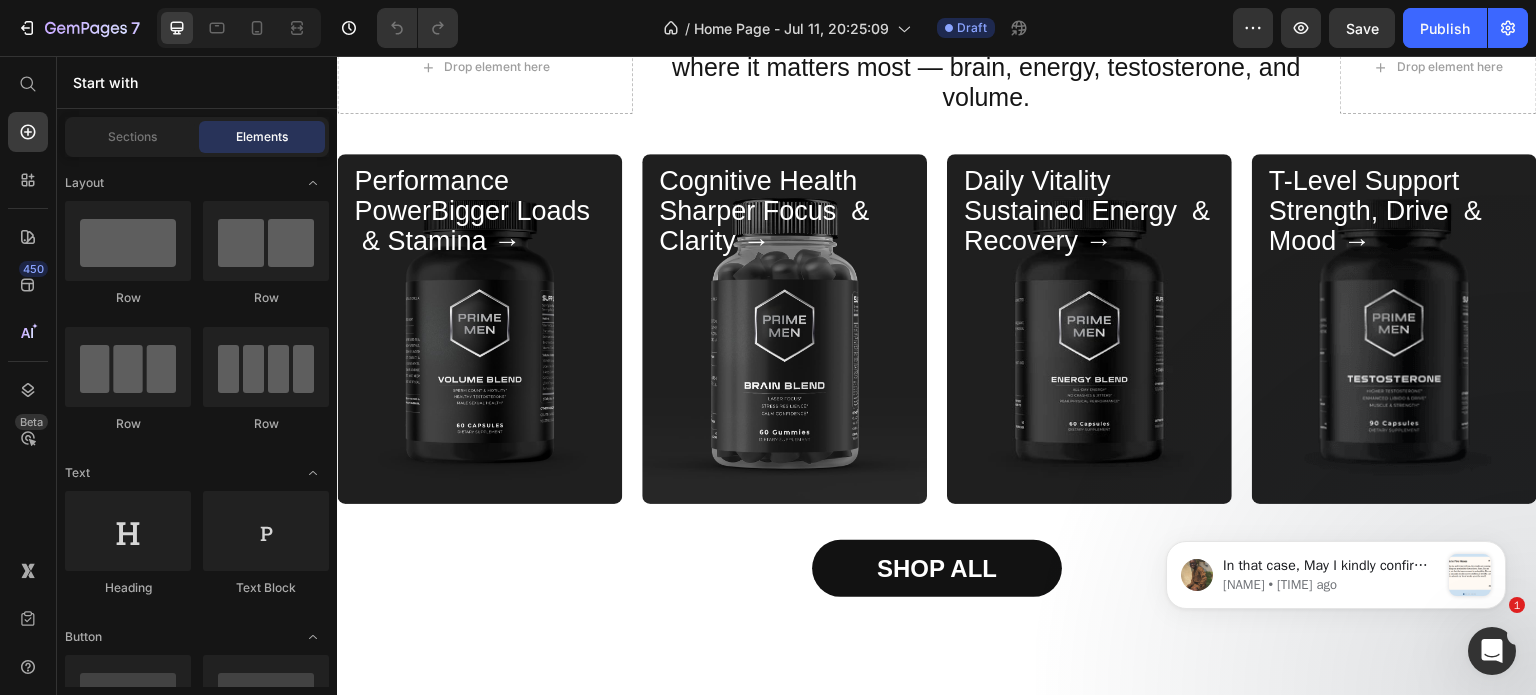 scroll, scrollTop: 588, scrollLeft: 0, axis: vertical 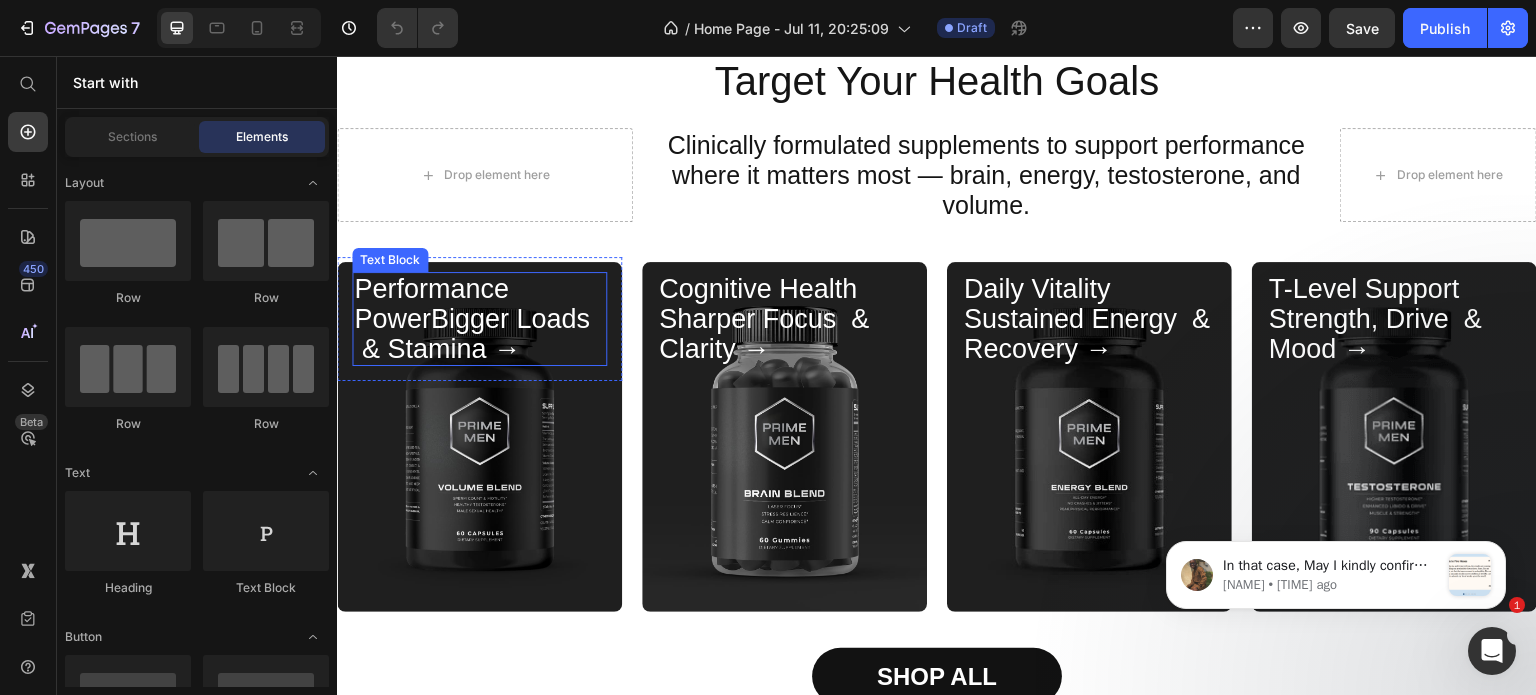 click on "Performance PowerBigger Loads  & Stamina →" at bounding box center [479, 319] 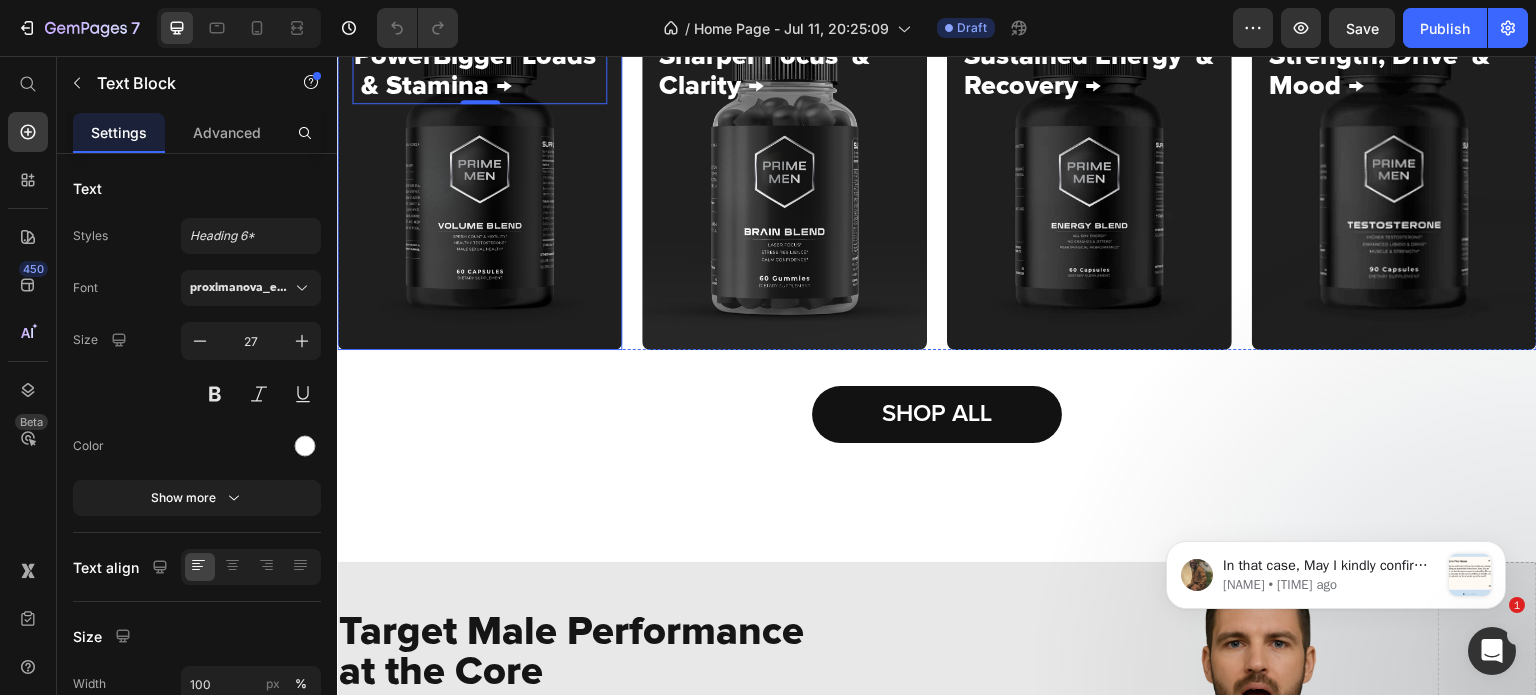 scroll, scrollTop: 730, scrollLeft: 0, axis: vertical 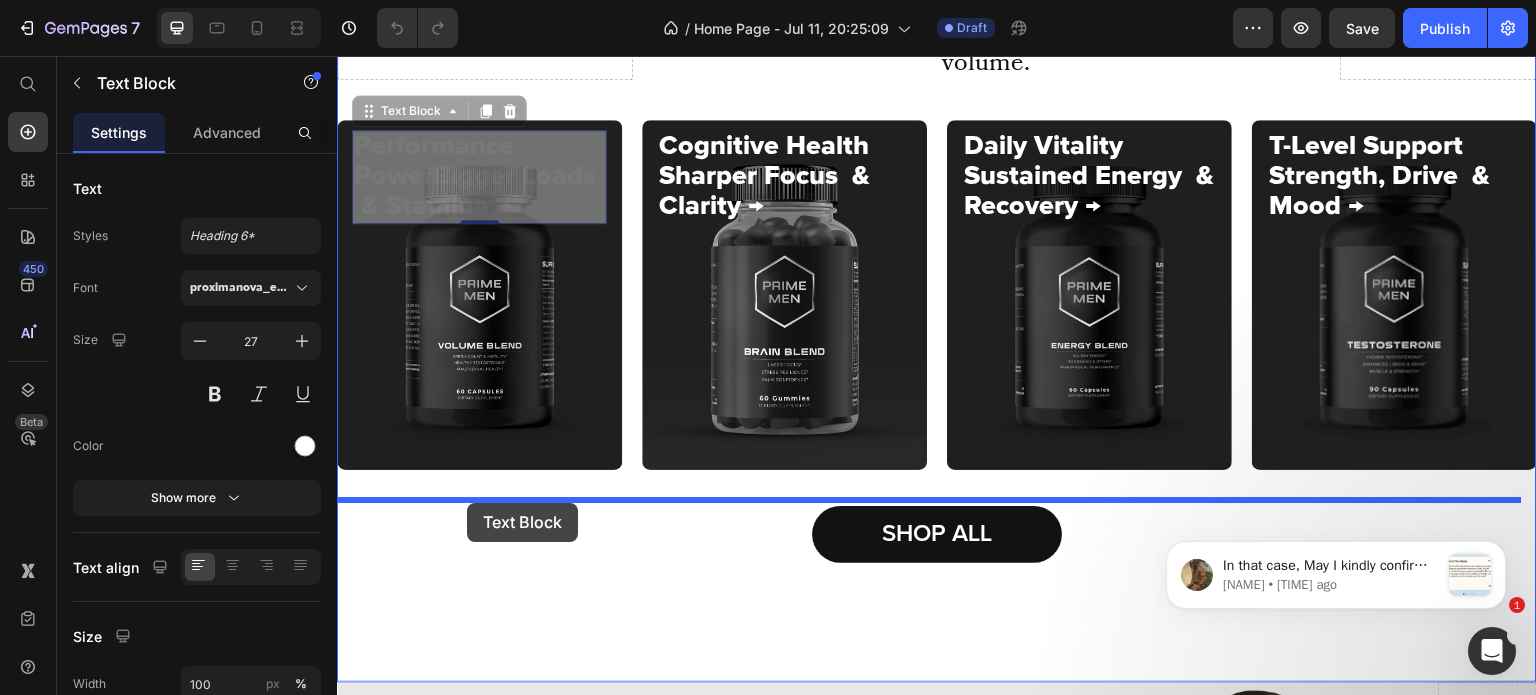 drag, startPoint x: 439, startPoint y: 96, endPoint x: 468, endPoint y: 532, distance: 436.96338 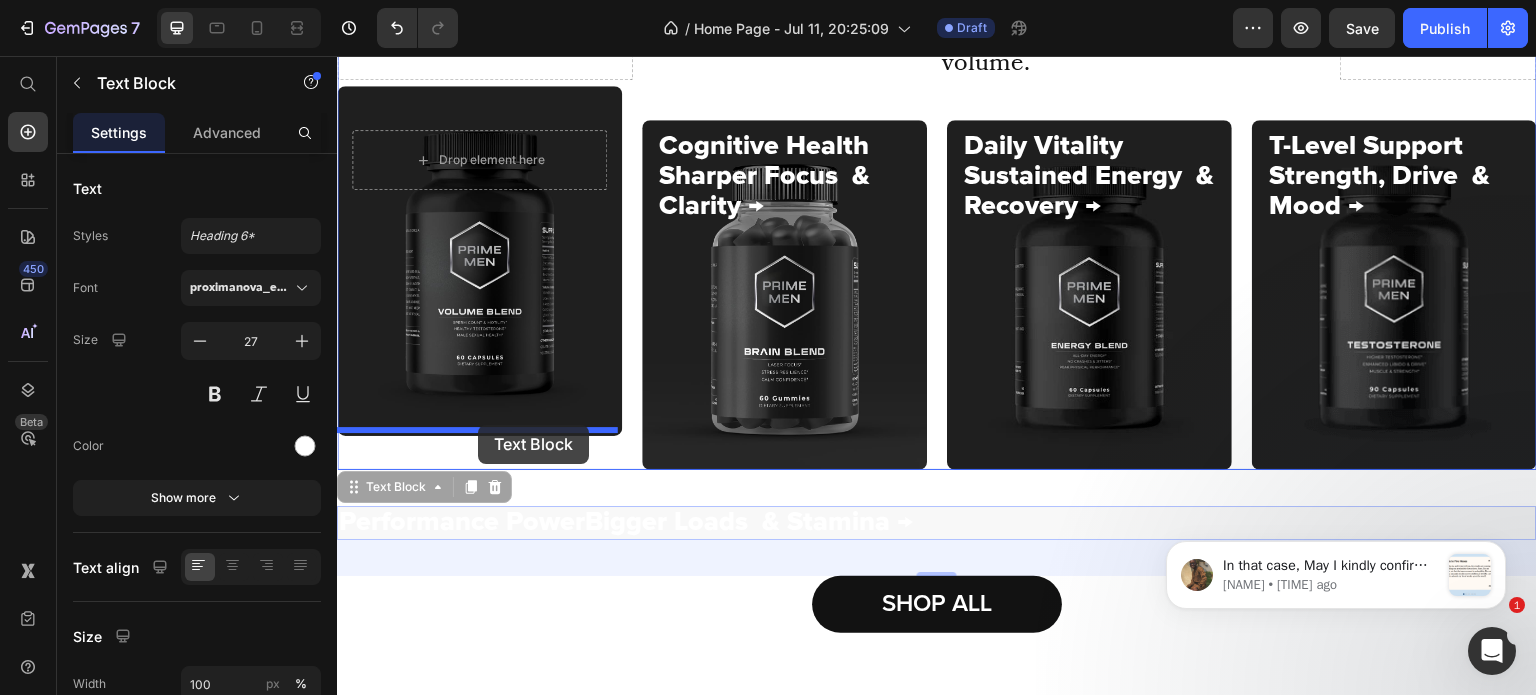 drag, startPoint x: 416, startPoint y: 484, endPoint x: 478, endPoint y: 427, distance: 84.21995 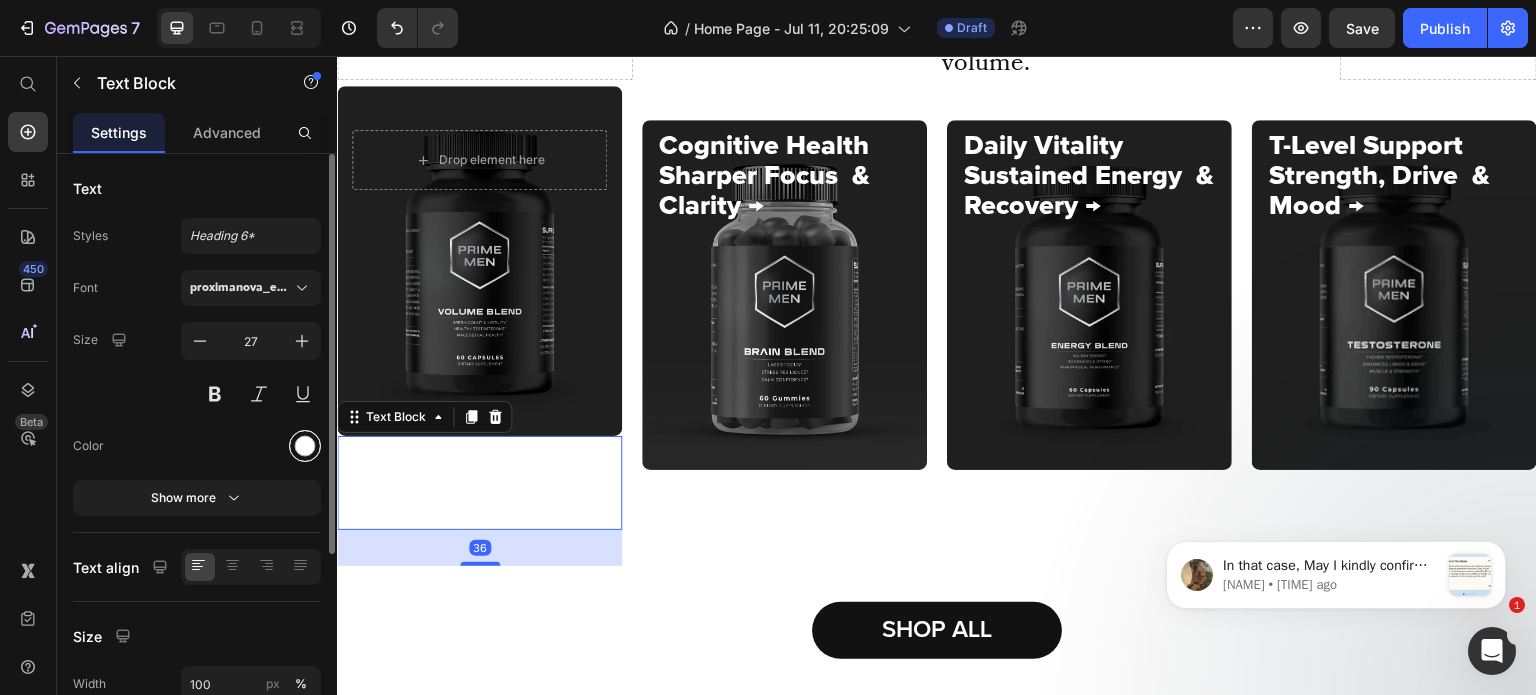 click at bounding box center (305, 446) 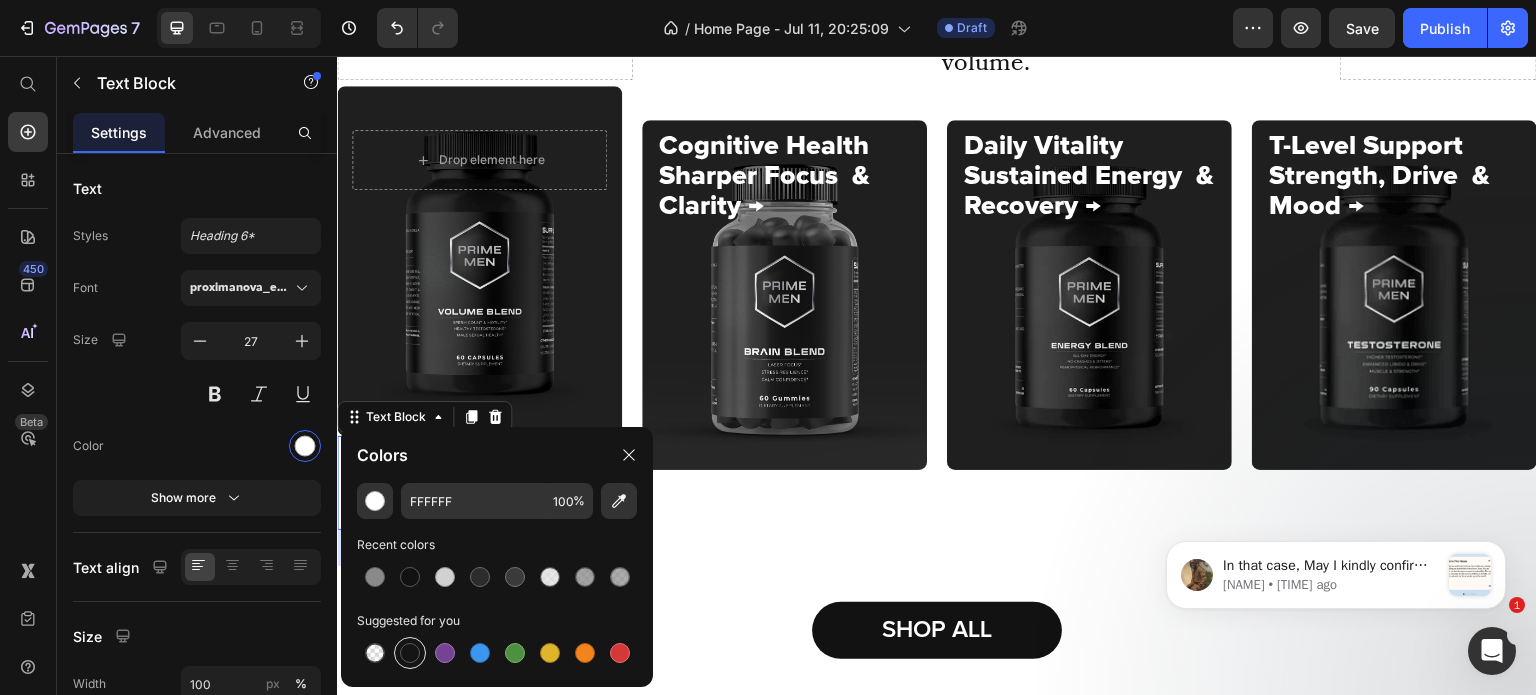 click at bounding box center [410, 653] 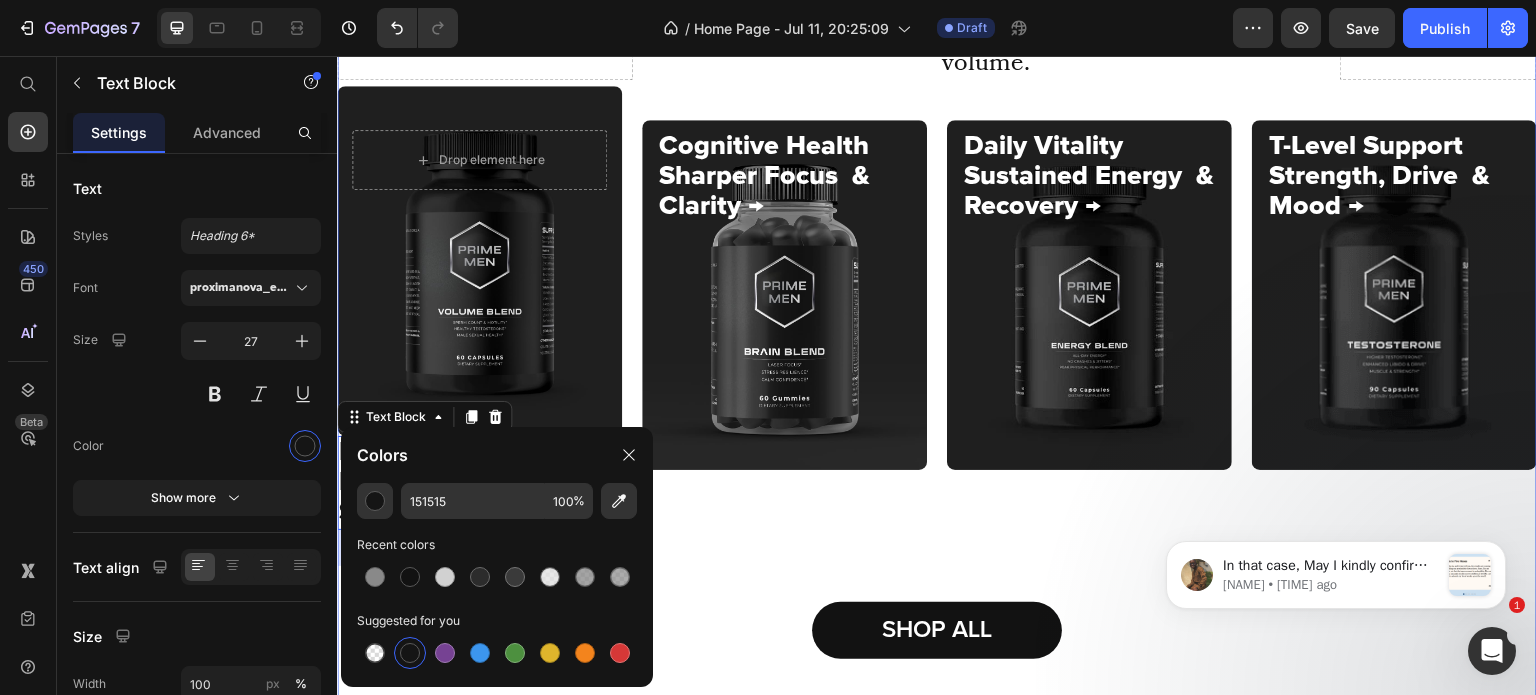 click on "Target Your Health Goals Heading Target Your Health Goals Heading
Drop element here Clinically formulated supplements to support performance where it matters most — brain, energy, testosterone, and volume. Text Block Row
Drop element here Row Performance PowerBigger Loads  & Stamina → Text Block Row Image Cognitive Health Sharper Focus  & Clarity → Text Block Row Image Row
Drop element here Row Image Performance PowerBigger Loads  & Stamina → Text Block   36 Cognitive Health Sharper Focus  & Clarity → Text Block Row Image Daily Vitality Sustained Energy  & Recovery → Text Block Row Image T-Level Support Strength, Drive  & Mood → Text Block Row Image Row Daily Vitality Sustained Energy  & Recovery → Text Block Row Image T-Level Support Strength, Drive  & Mood → Text Block Row Image Row SHOP ALL Button" at bounding box center [937, 312] 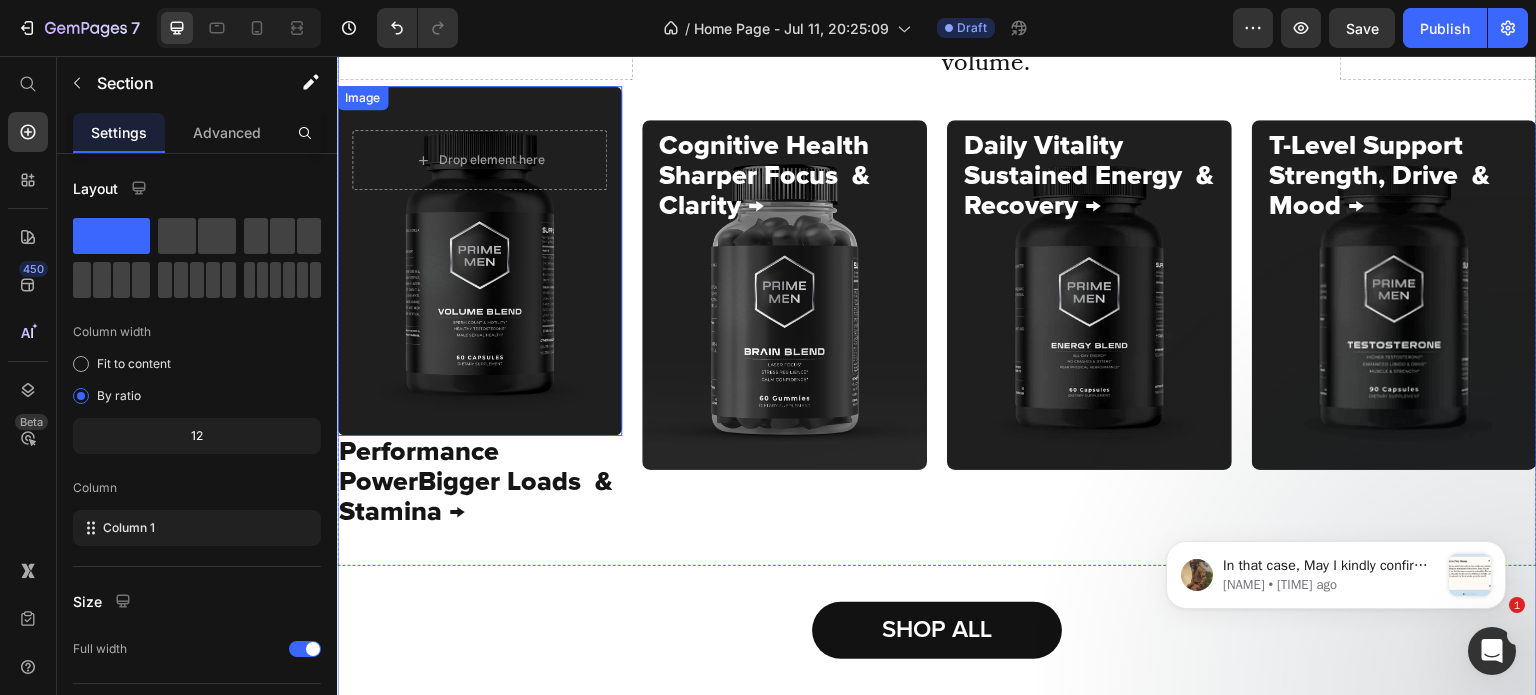 click at bounding box center (479, 261) 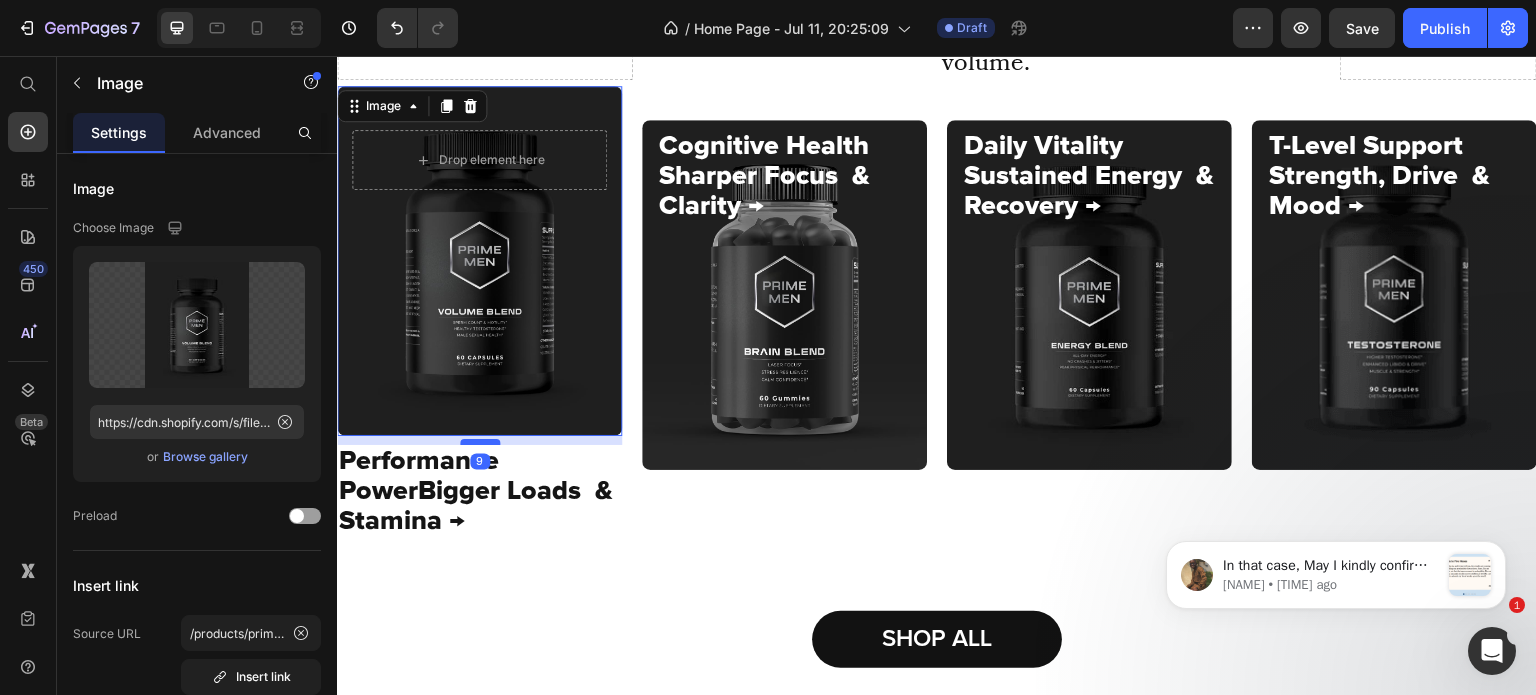 click at bounding box center (480, 442) 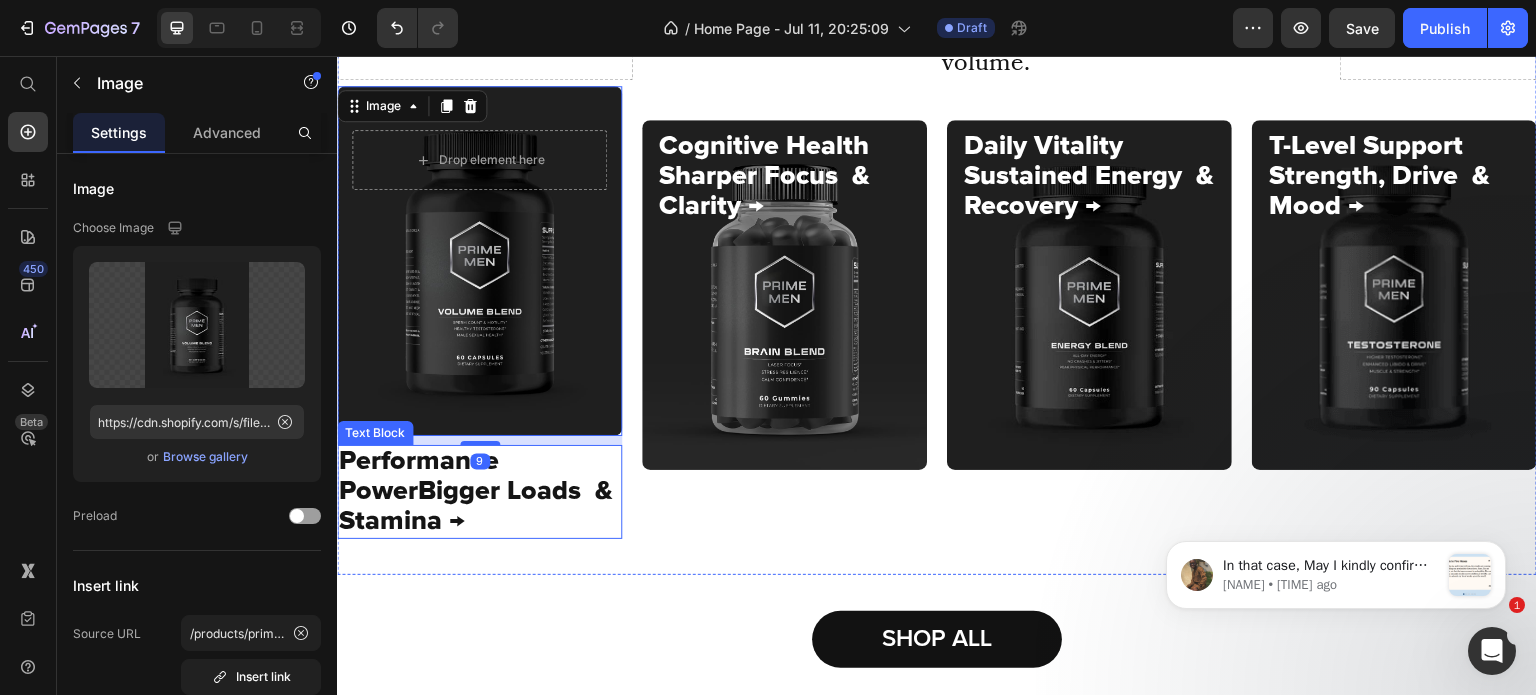 click on "Performance PowerBigger Loads  & Stamina →" at bounding box center [479, 492] 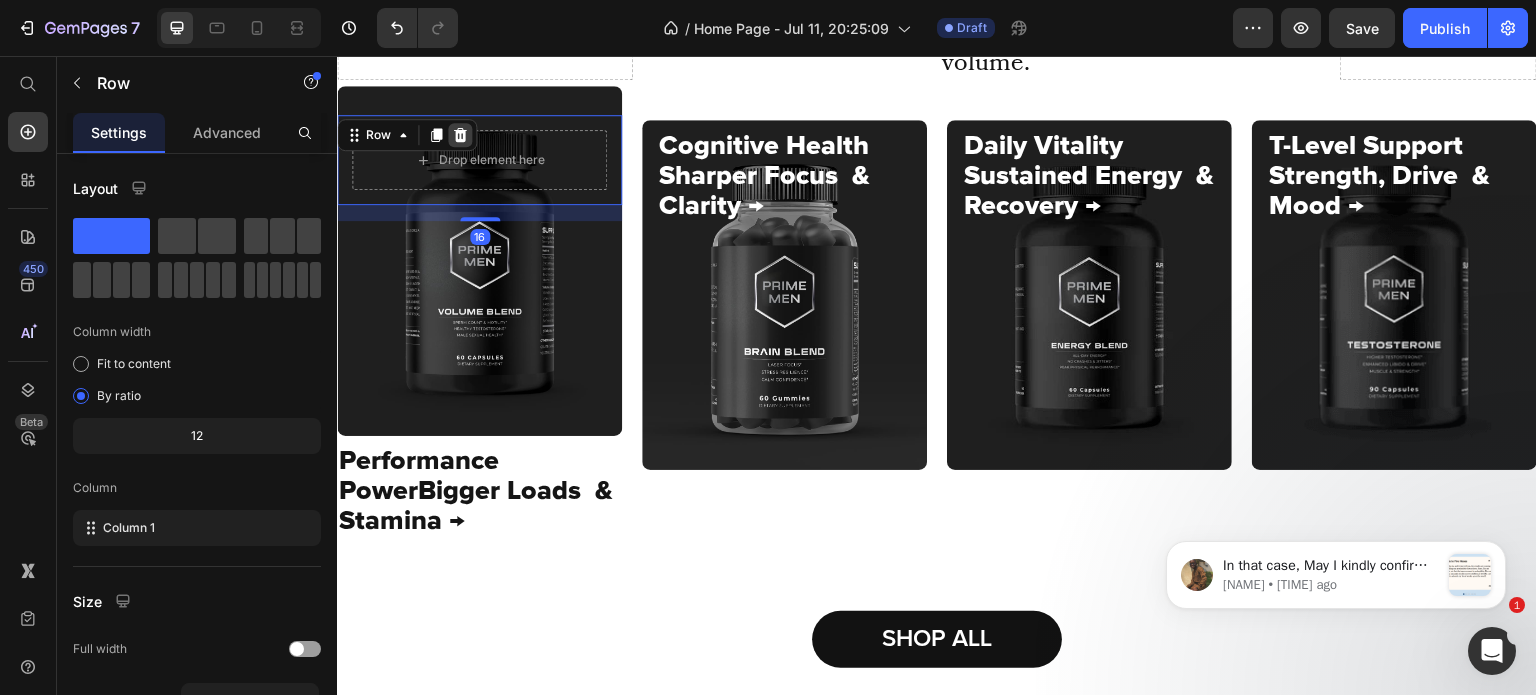 click 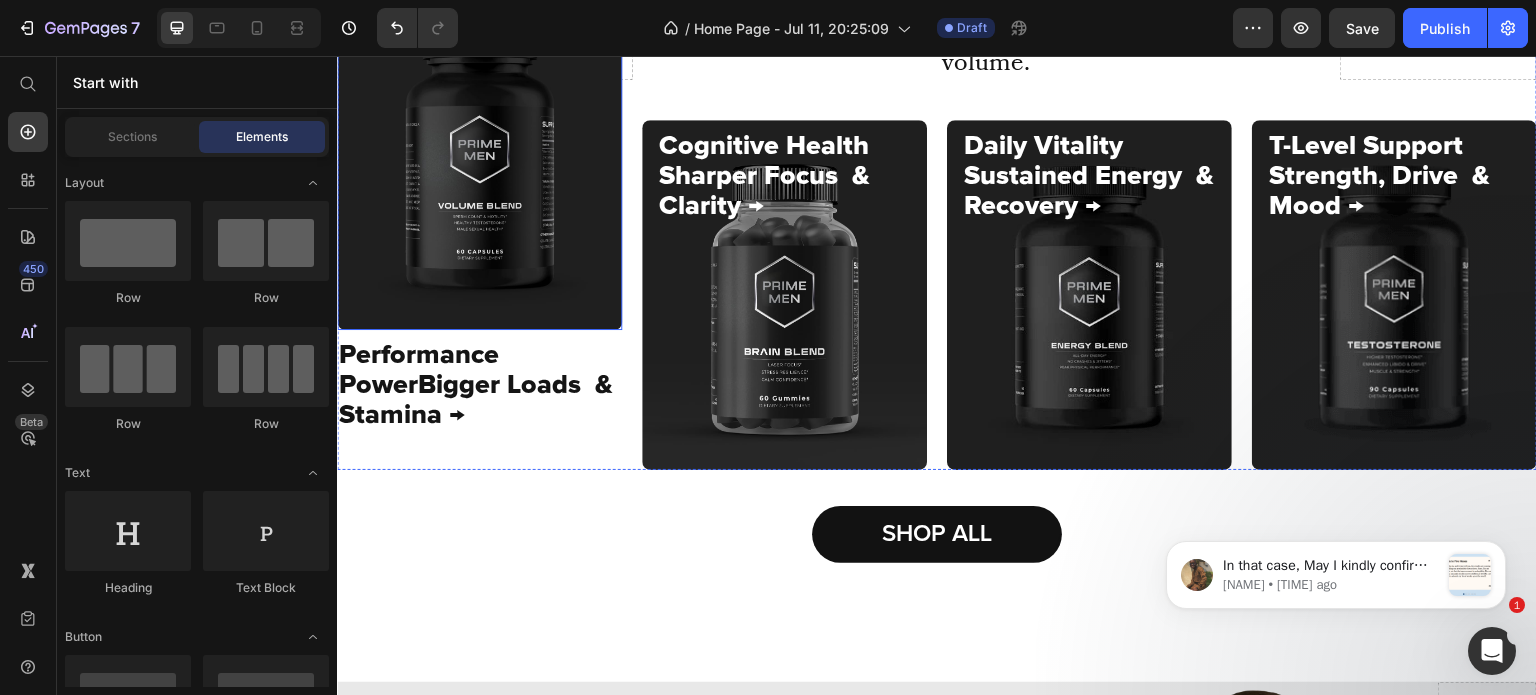scroll, scrollTop: 516, scrollLeft: 0, axis: vertical 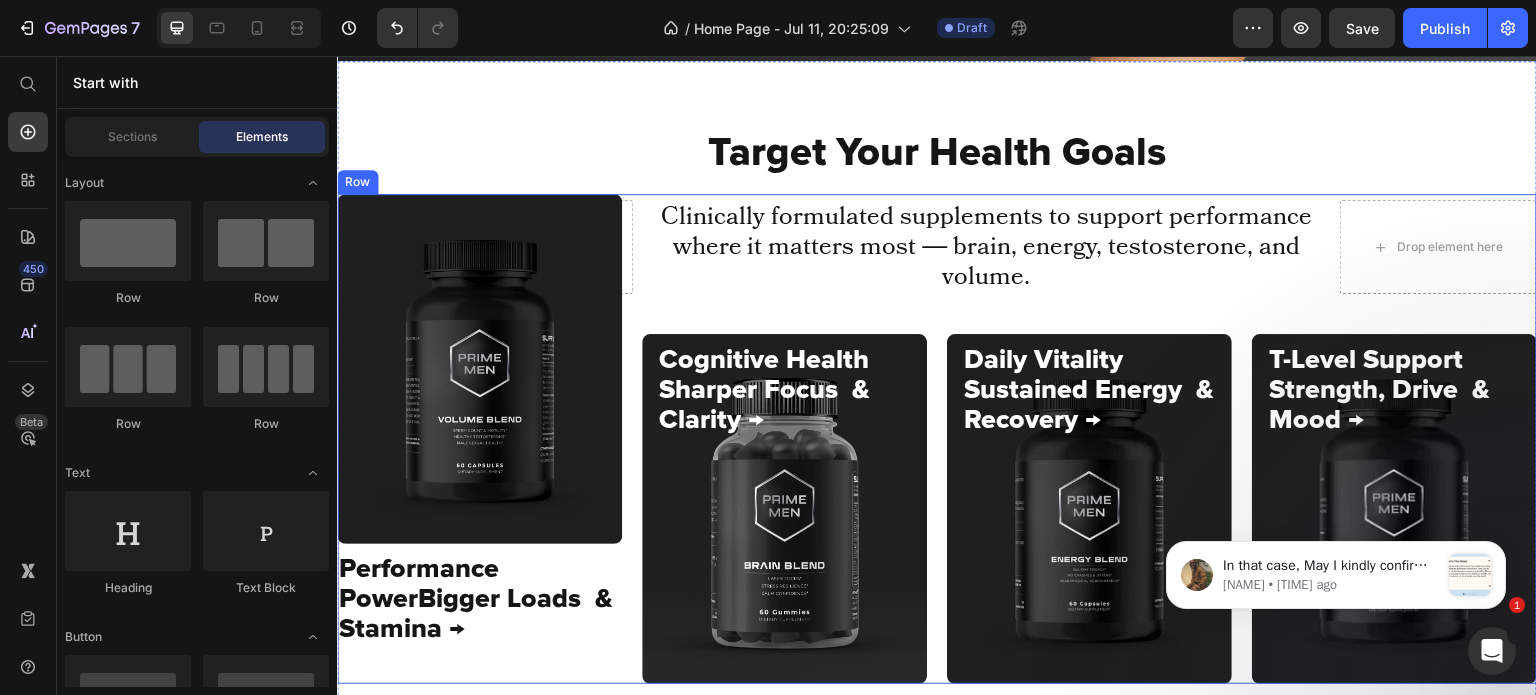 click on "Cognitive Health Sharper Focus  & Clarity → Text Block Row Image" at bounding box center [784, 439] 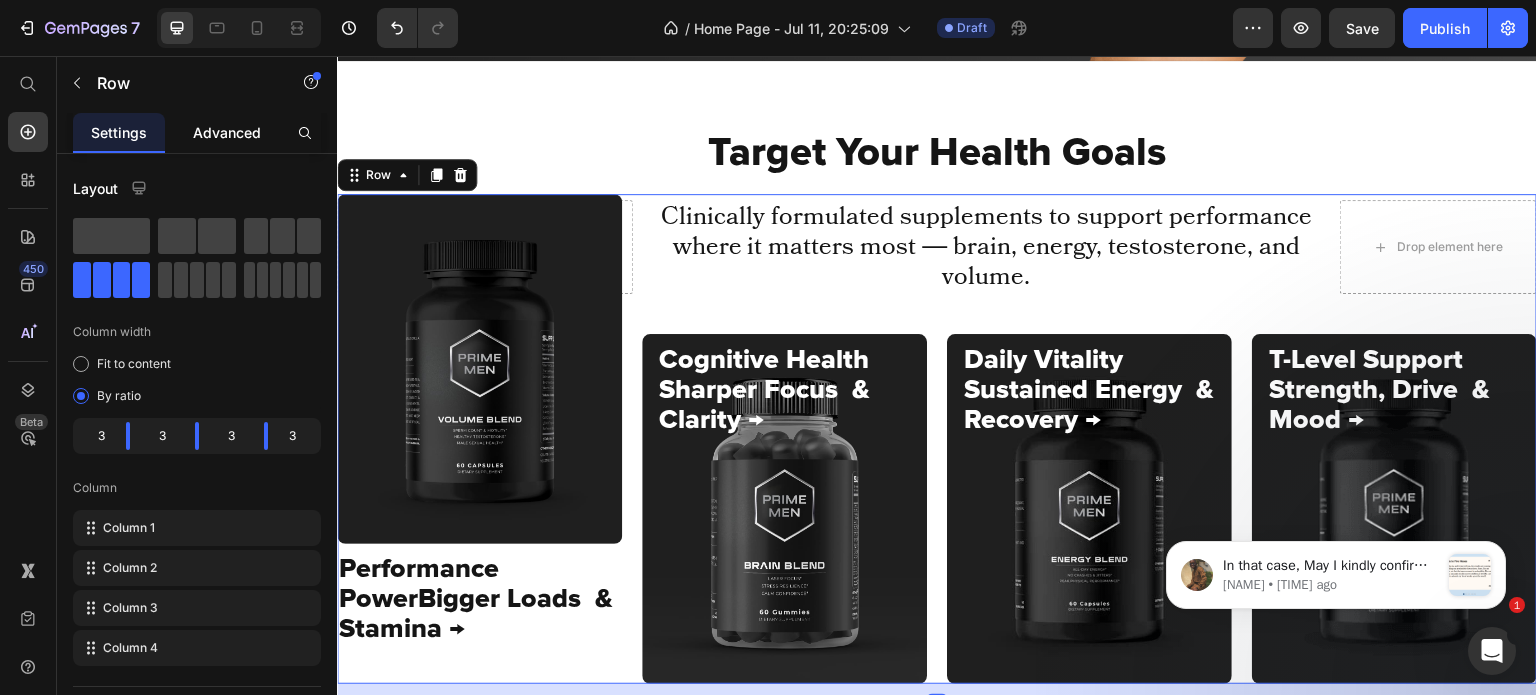 click on "Advanced" 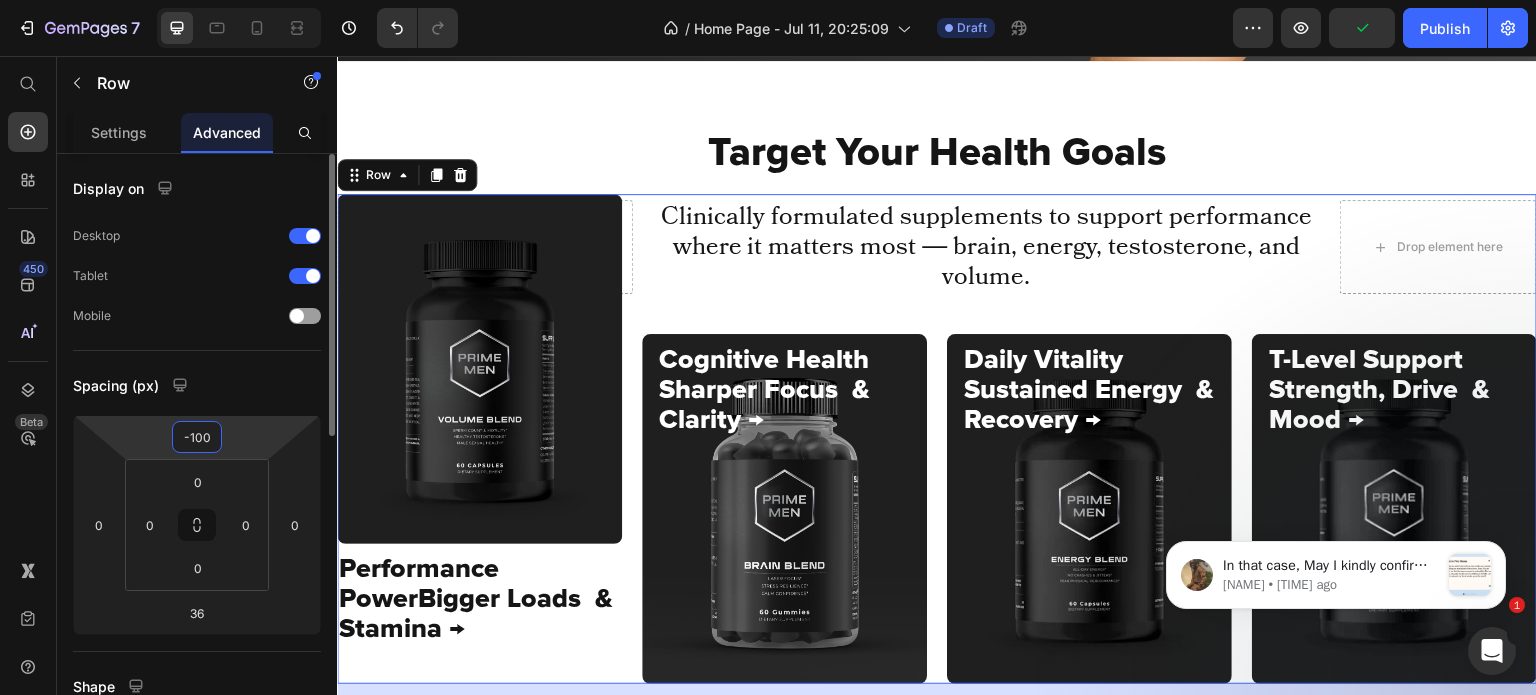 click on "-100" at bounding box center (197, 437) 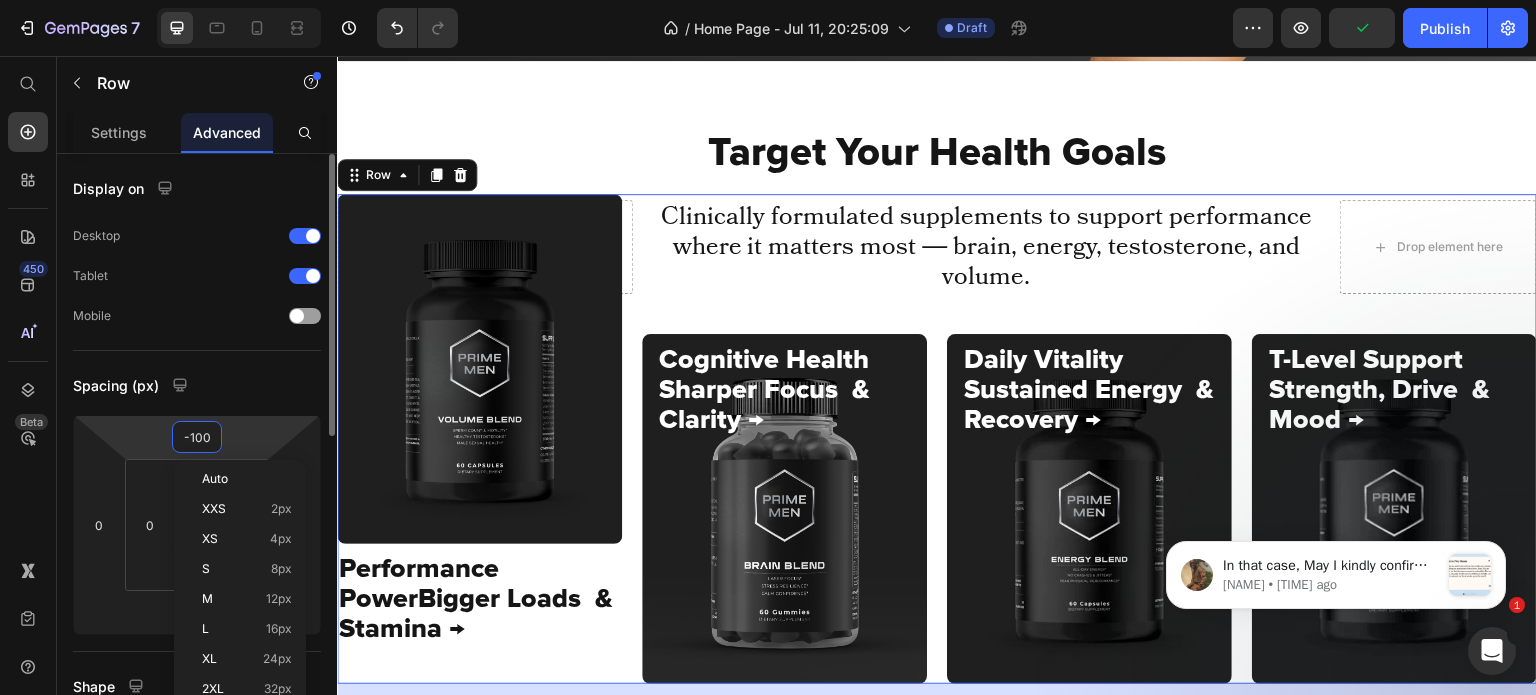 type on "0" 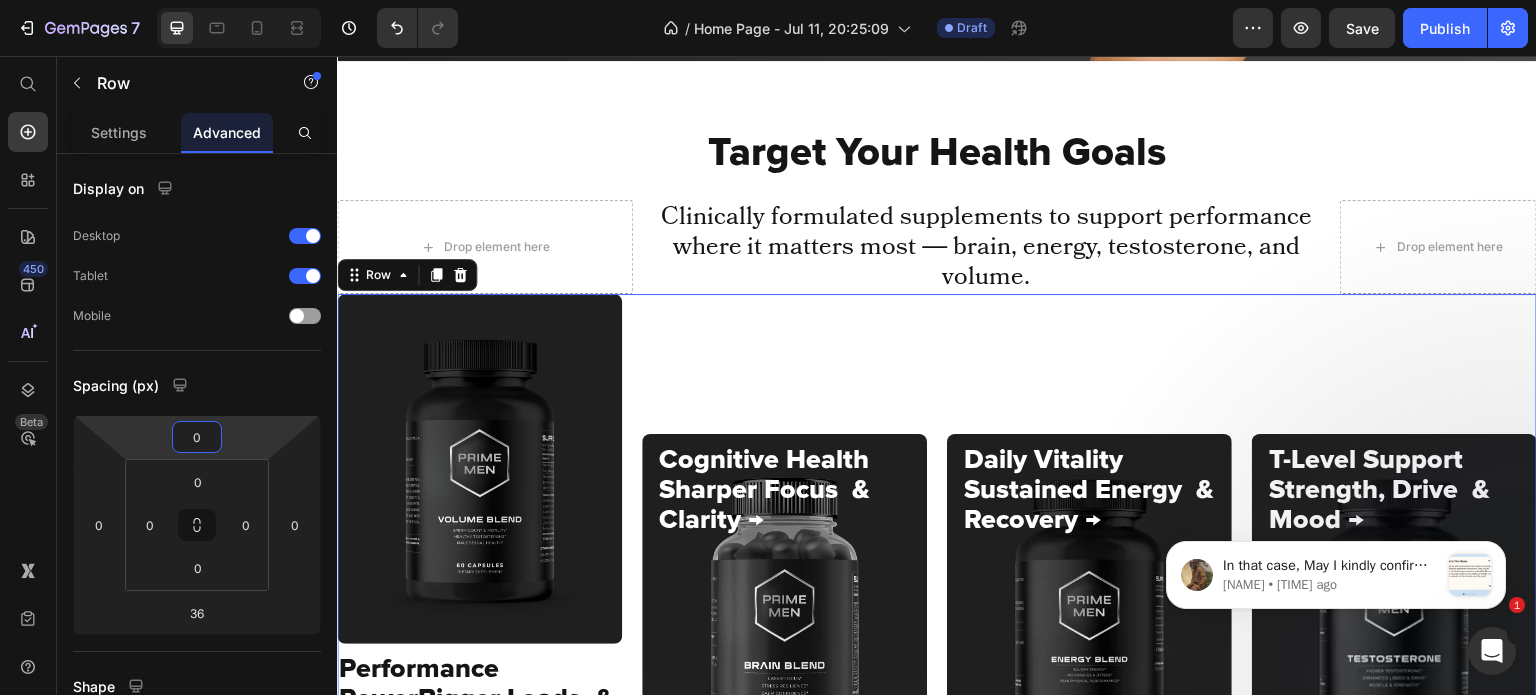 scroll, scrollTop: 700, scrollLeft: 0, axis: vertical 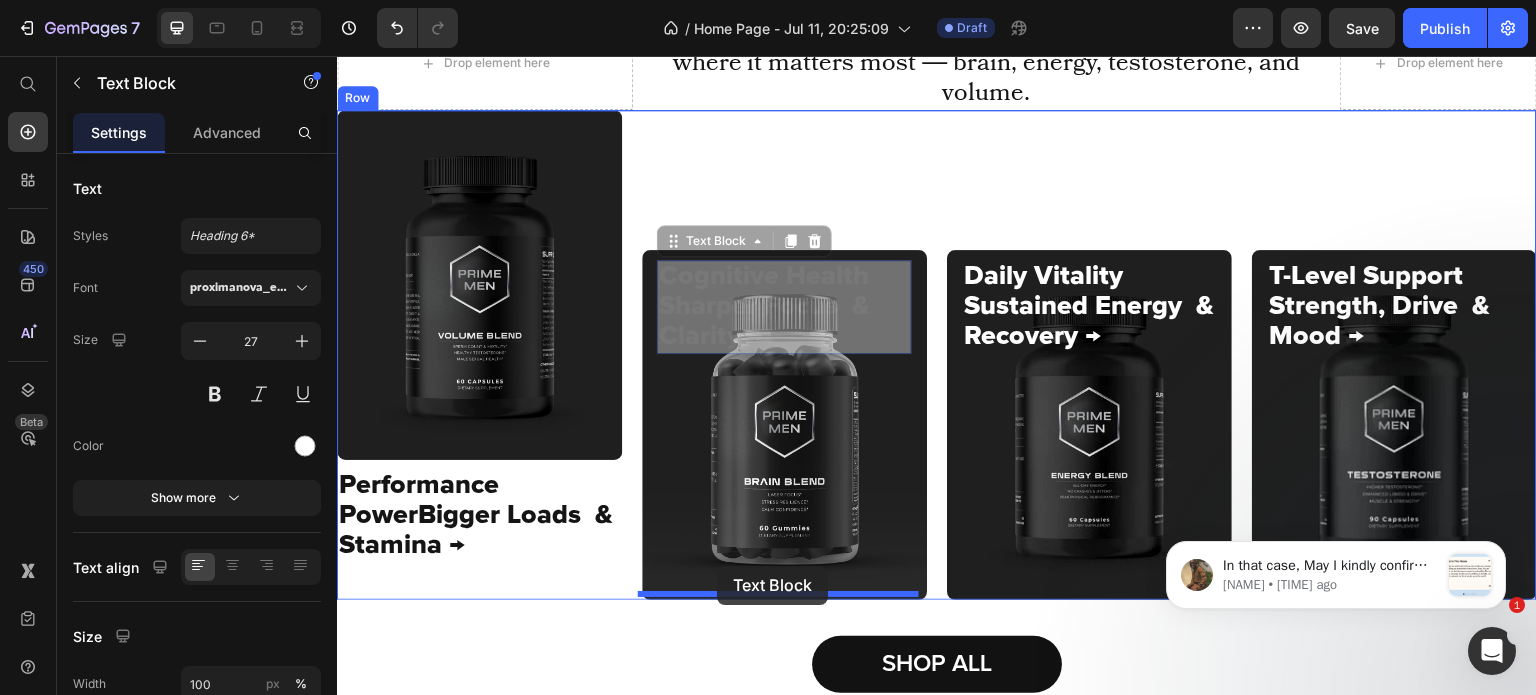 drag, startPoint x: 732, startPoint y: 259, endPoint x: 717, endPoint y: 566, distance: 307.36624 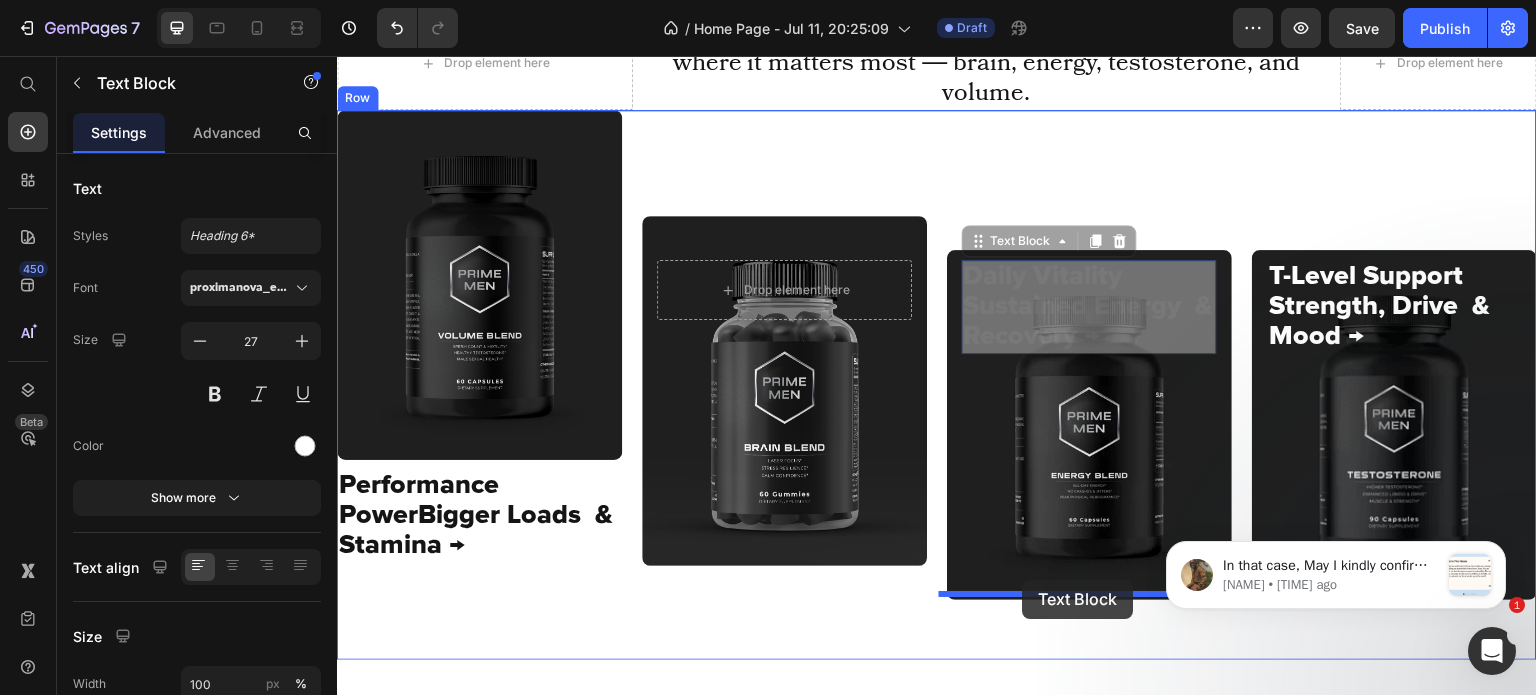 drag, startPoint x: 1002, startPoint y: 274, endPoint x: 1022, endPoint y: 582, distance: 308.64868 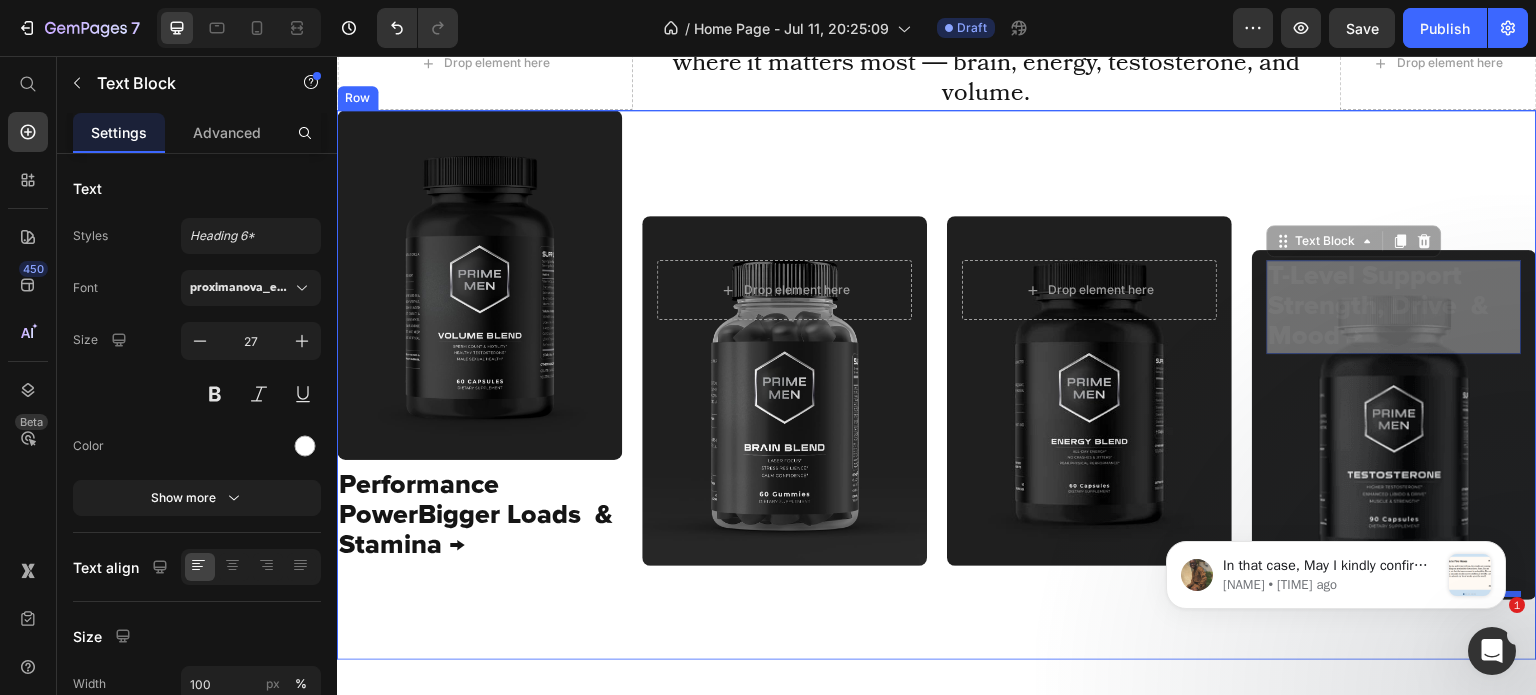 drag, startPoint x: 1289, startPoint y: 315, endPoint x: 1315, endPoint y: 565, distance: 251.34836 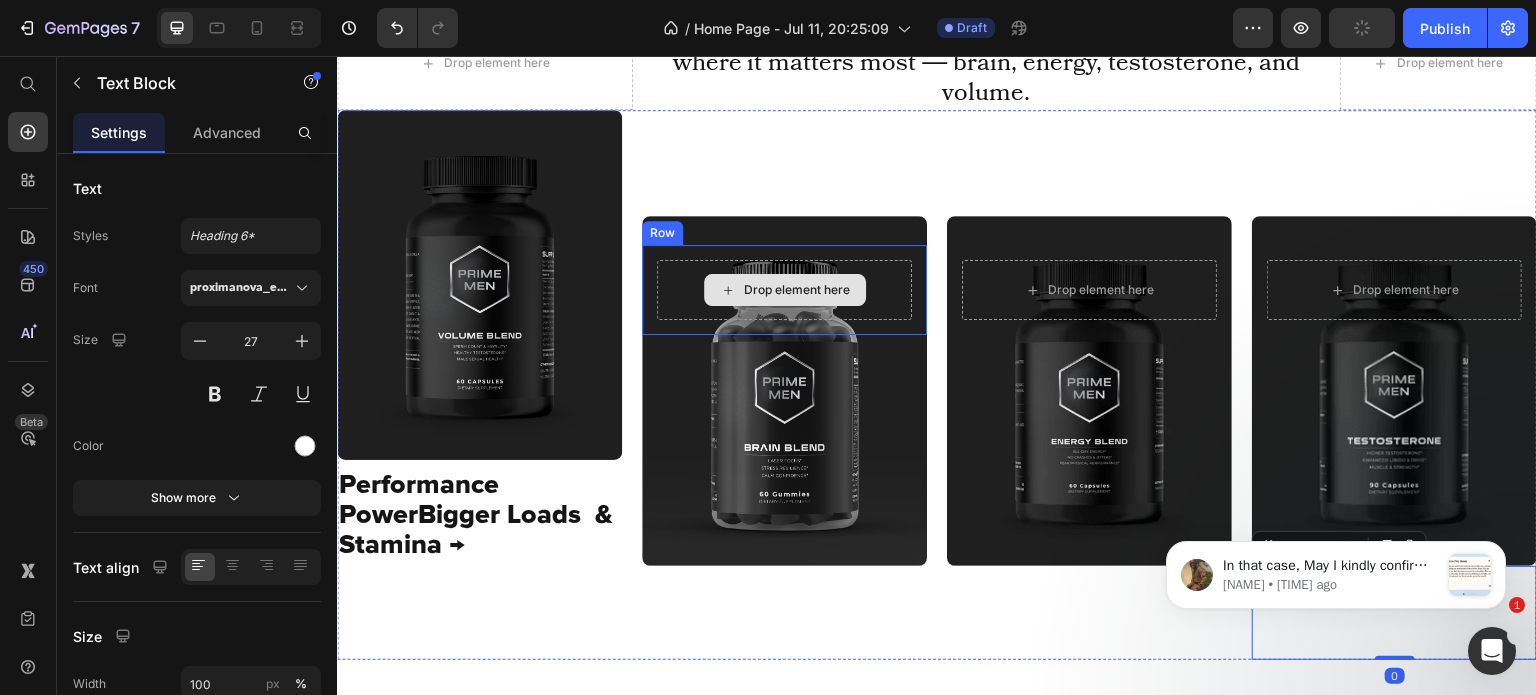 click on "Drop element here" at bounding box center (784, 290) 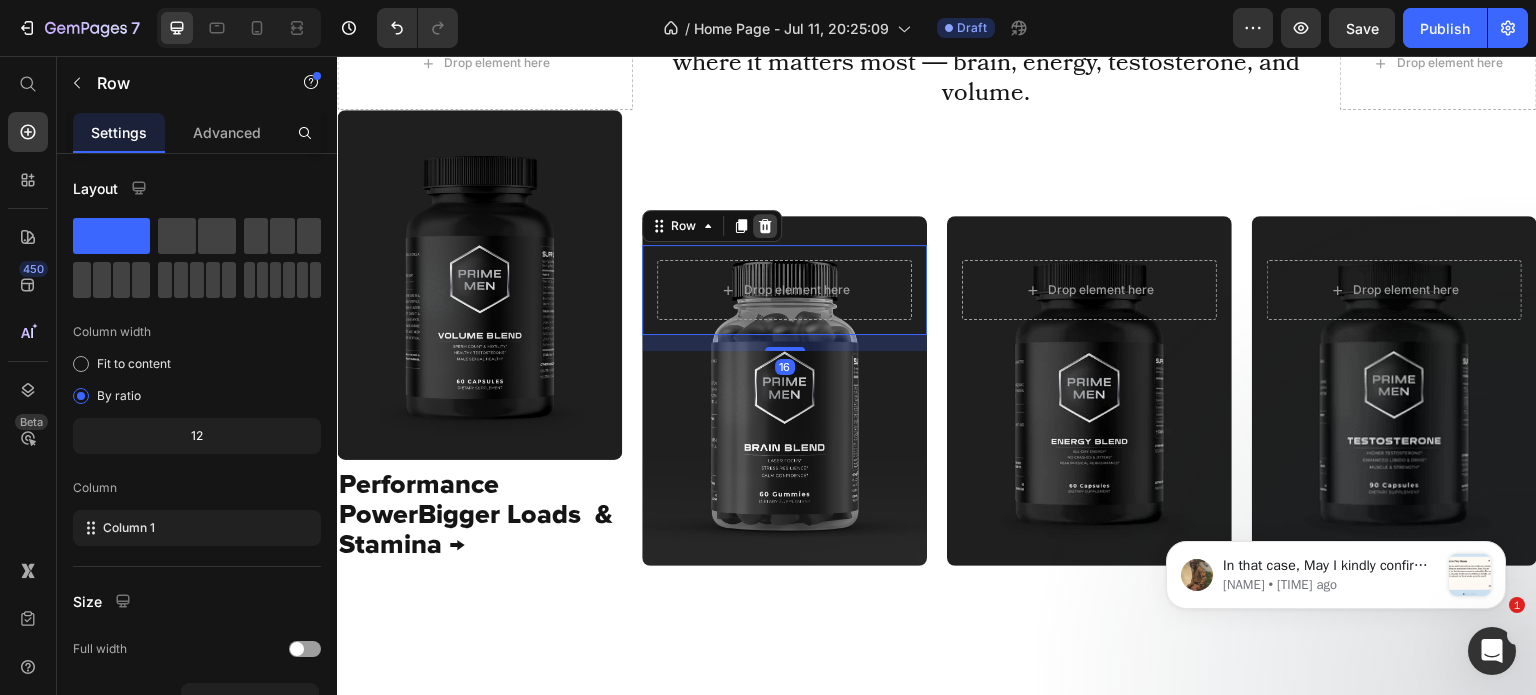 click at bounding box center (765, 226) 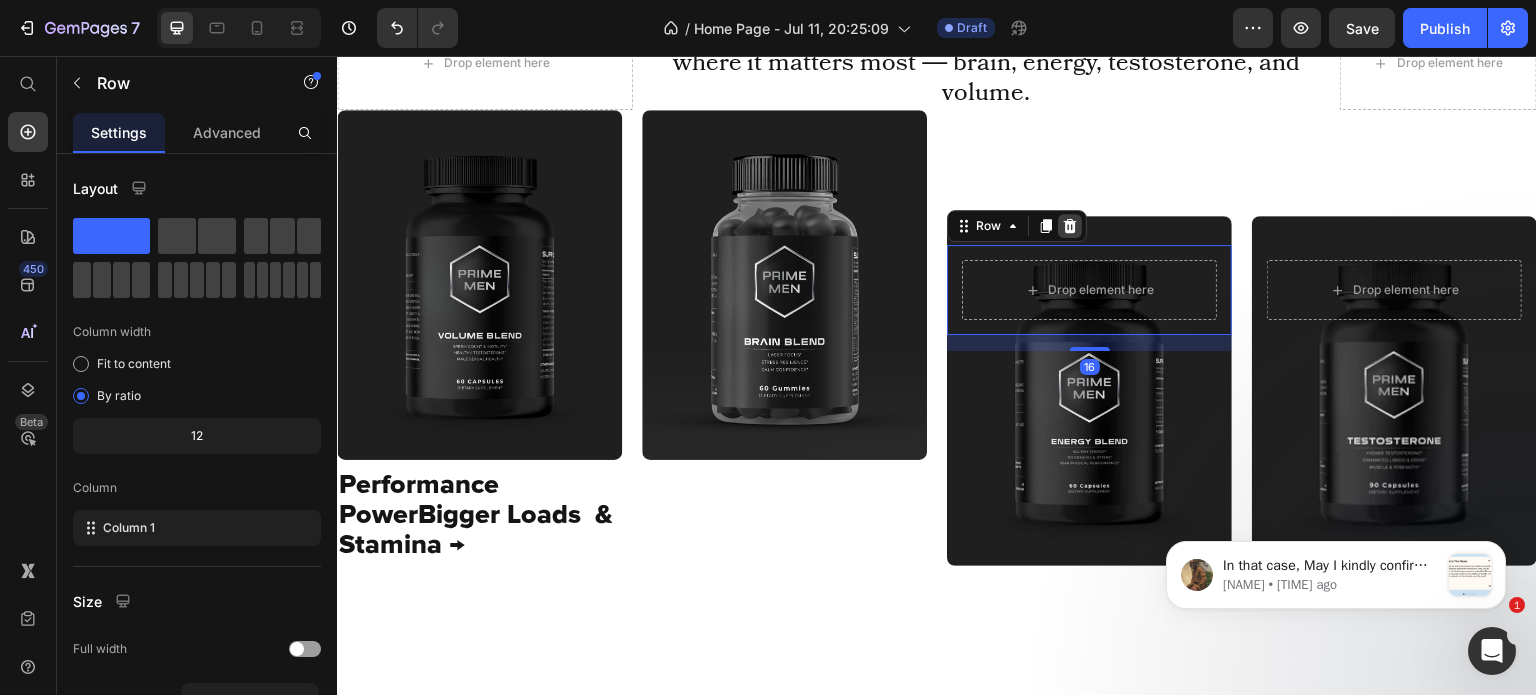 click 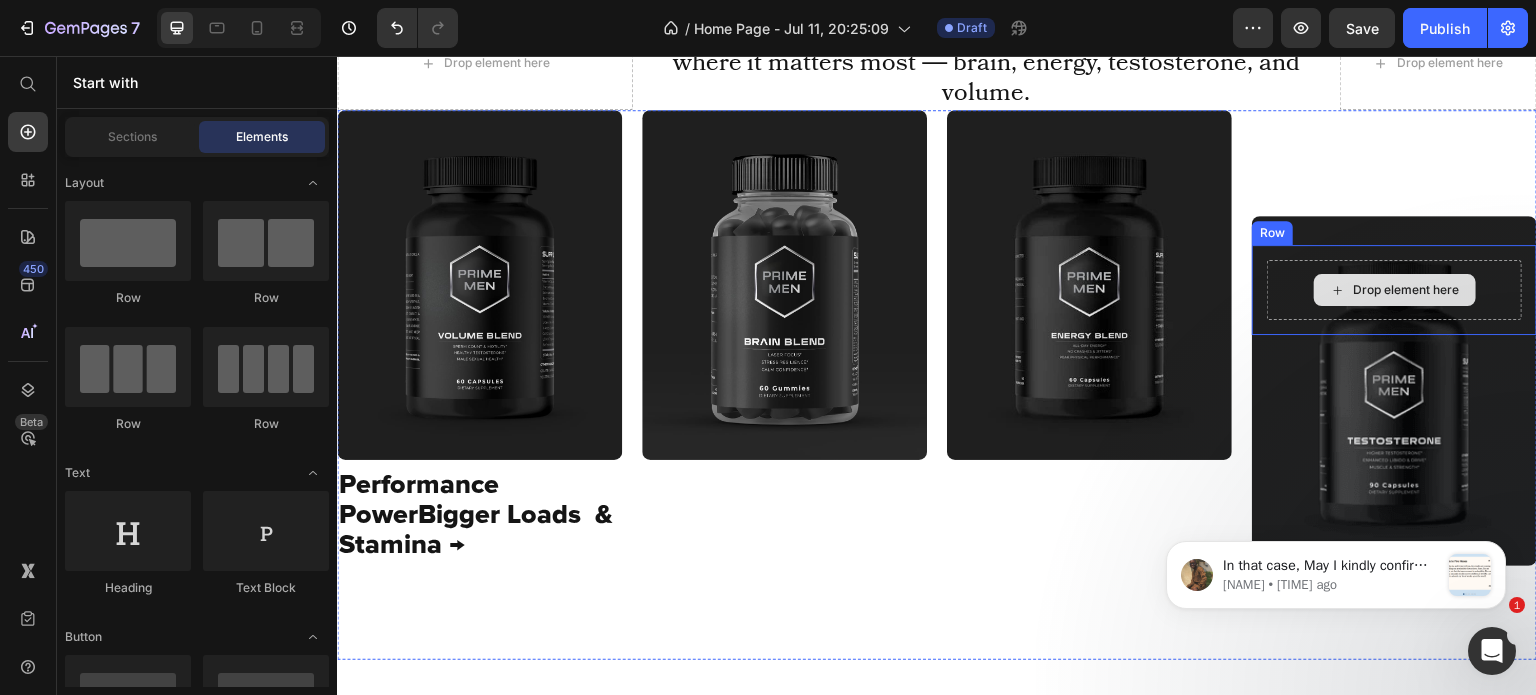 click on "Drop element here" at bounding box center [1394, 290] 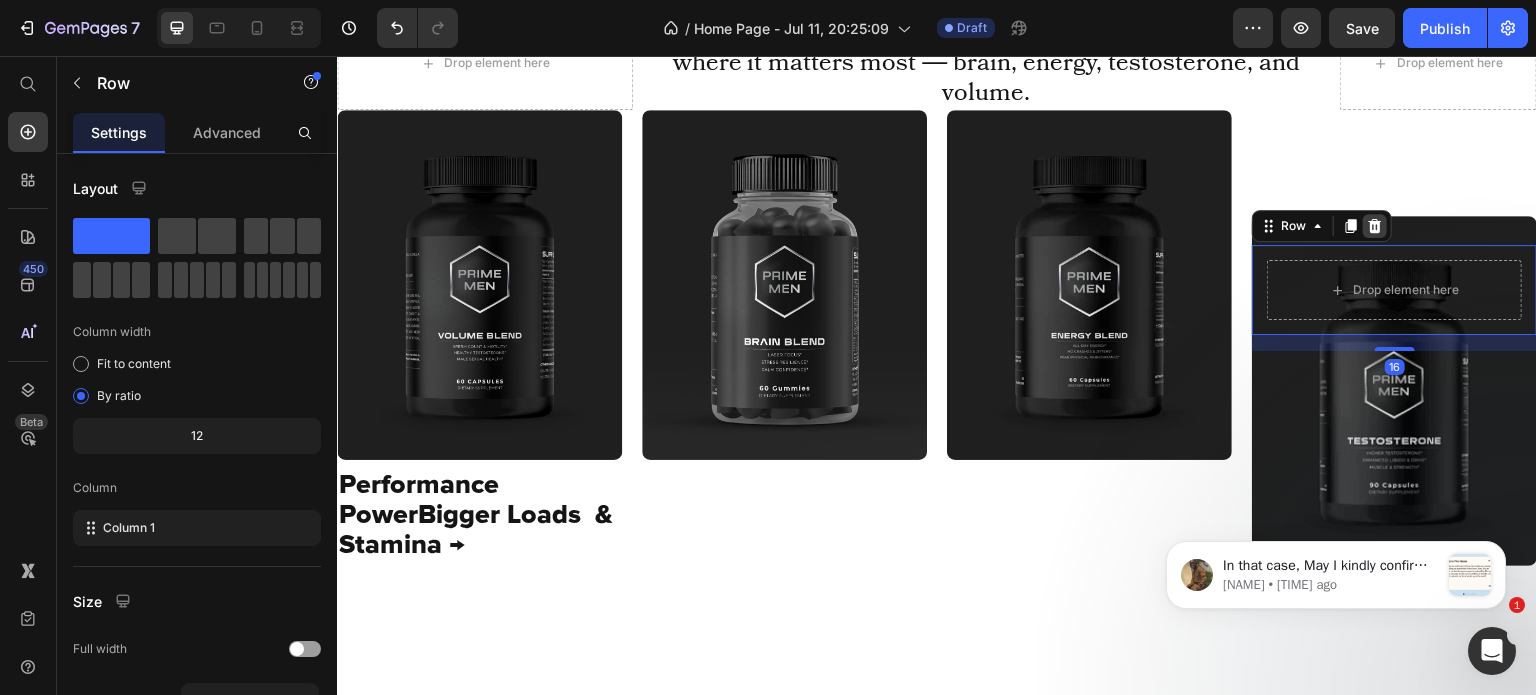click 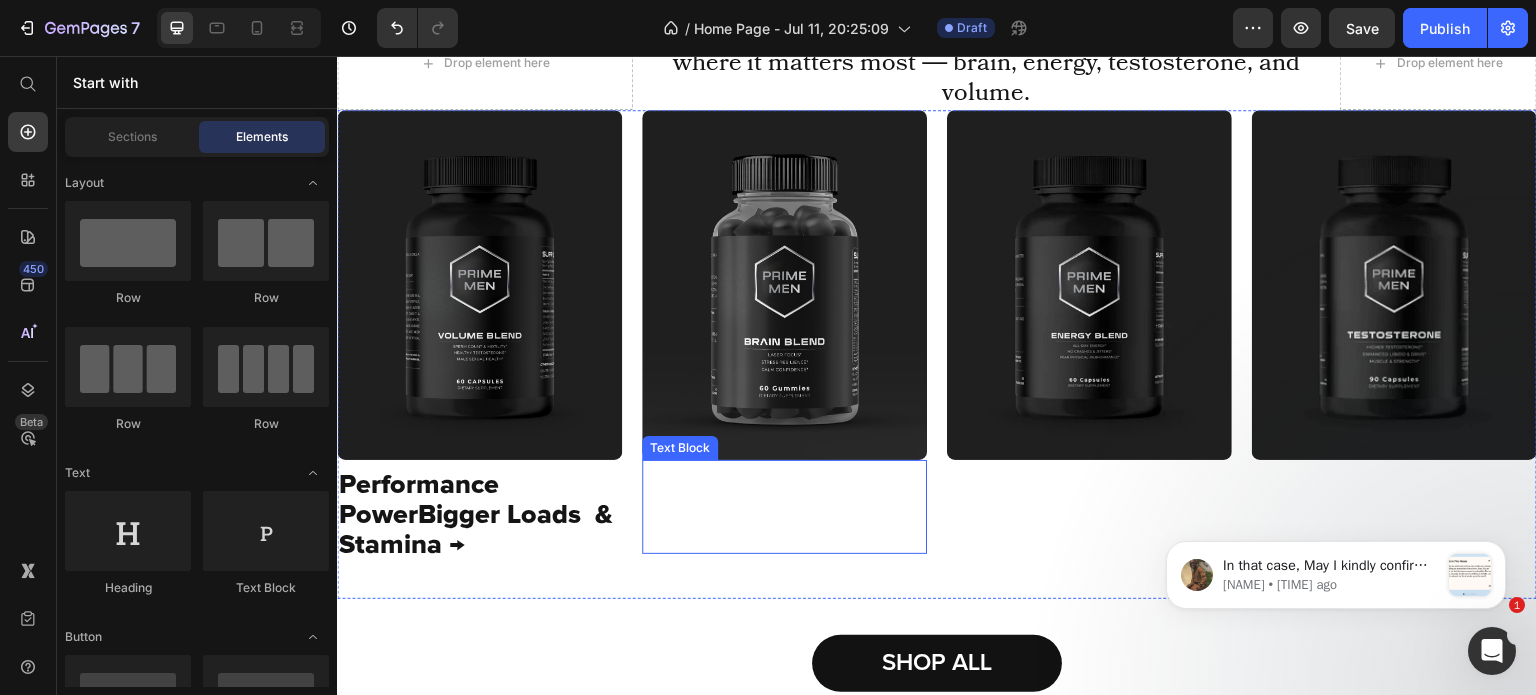 click on "Cognitive Health Sharper Focus  & Clarity →" at bounding box center [784, 507] 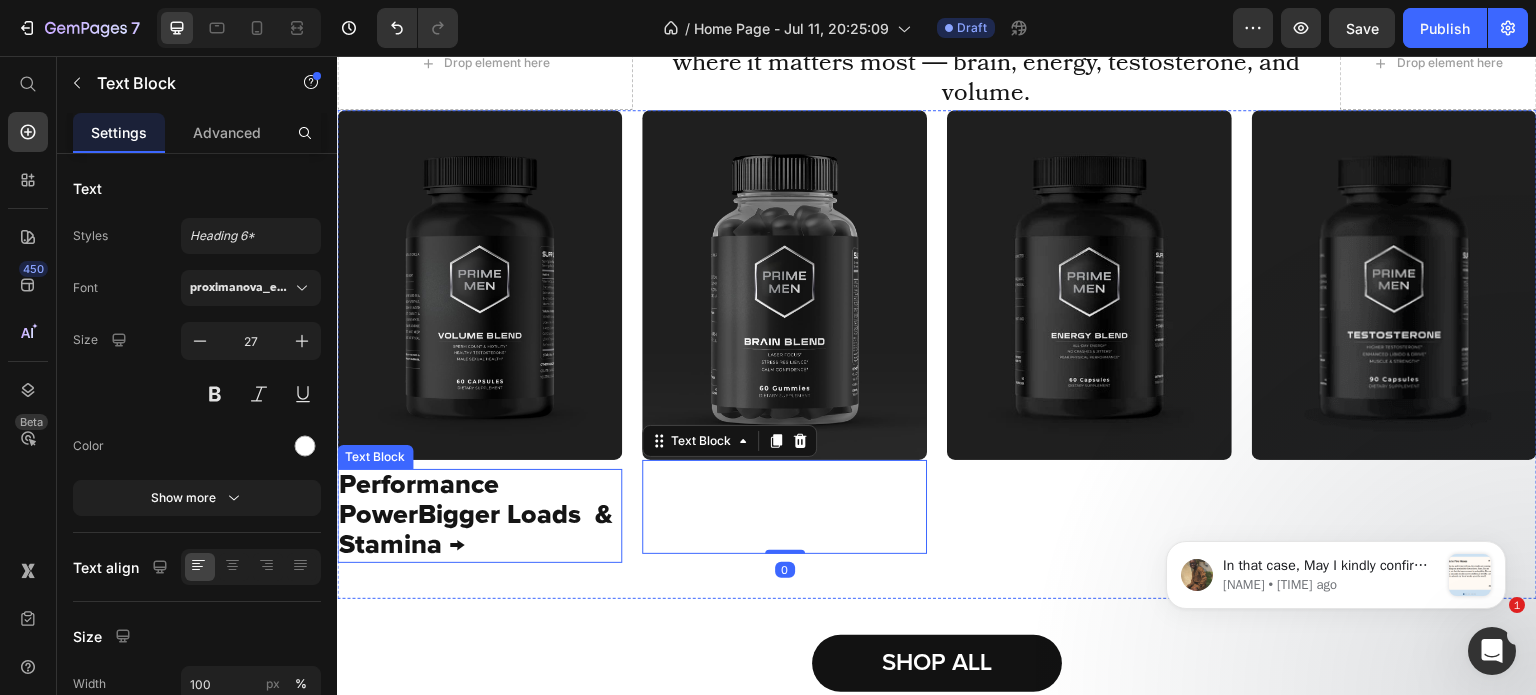 click on "Performance PowerBigger Loads  & Stamina →" at bounding box center [479, 516] 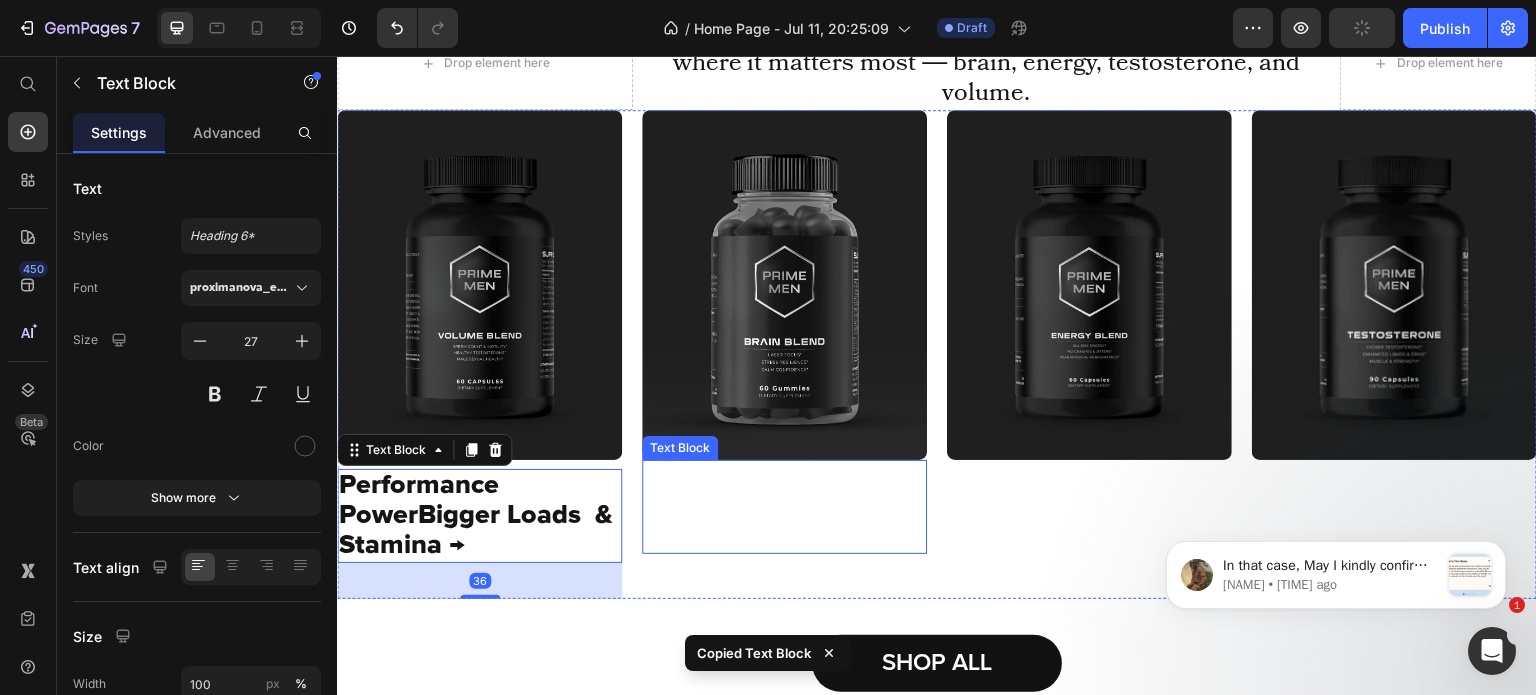 click on "Cognitive Health Sharper Focus  & Clarity →" at bounding box center [784, 507] 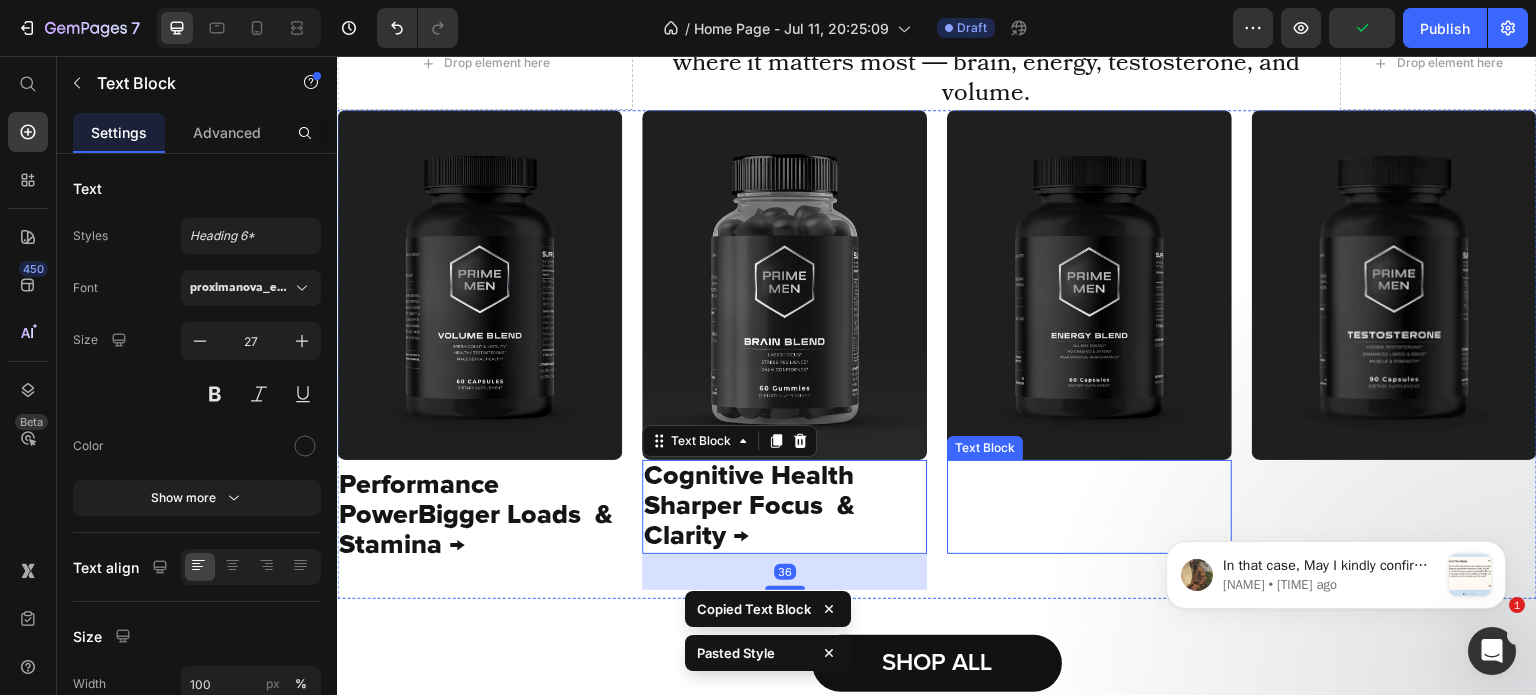 click on "Daily Vitality Sustained Energy  & Recovery →" at bounding box center (1089, 507) 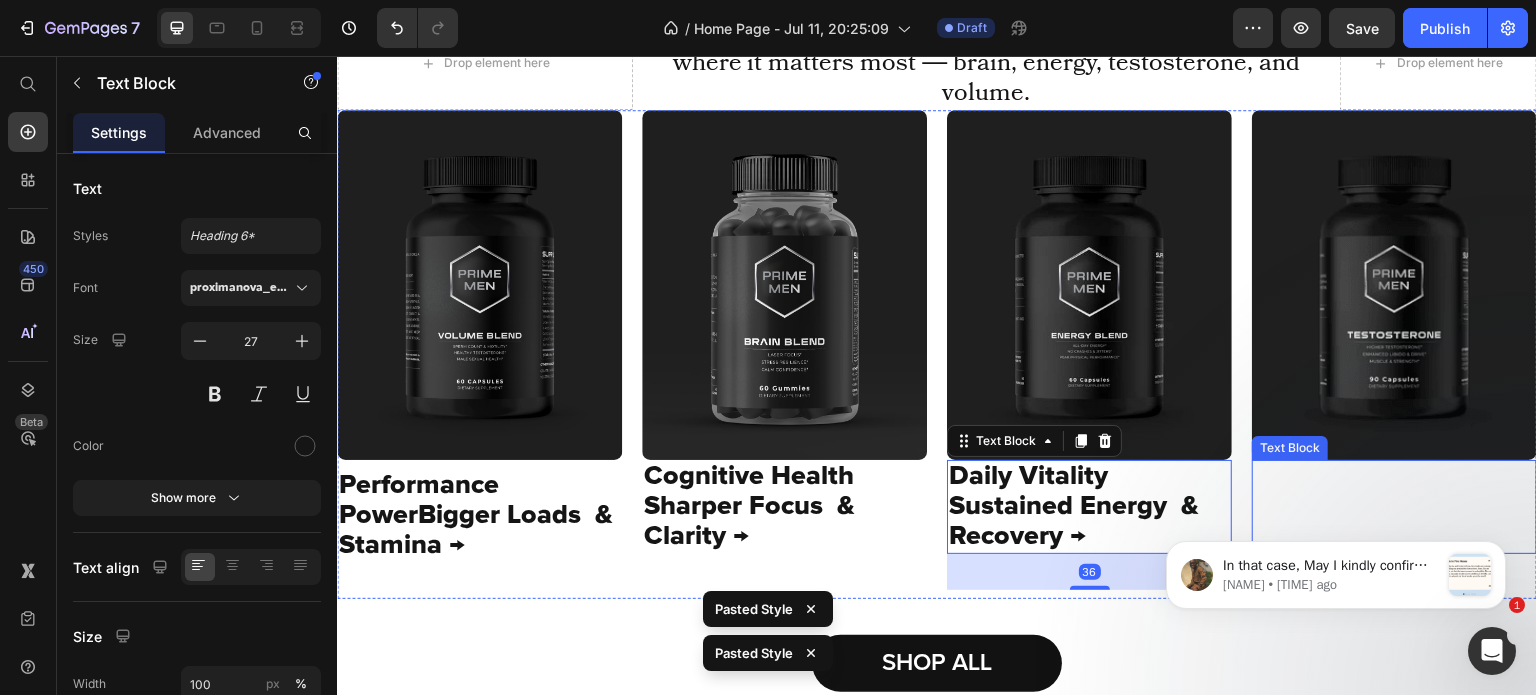 click on "T-Level Support Strength, Drive  & Mood →" at bounding box center (1394, 507) 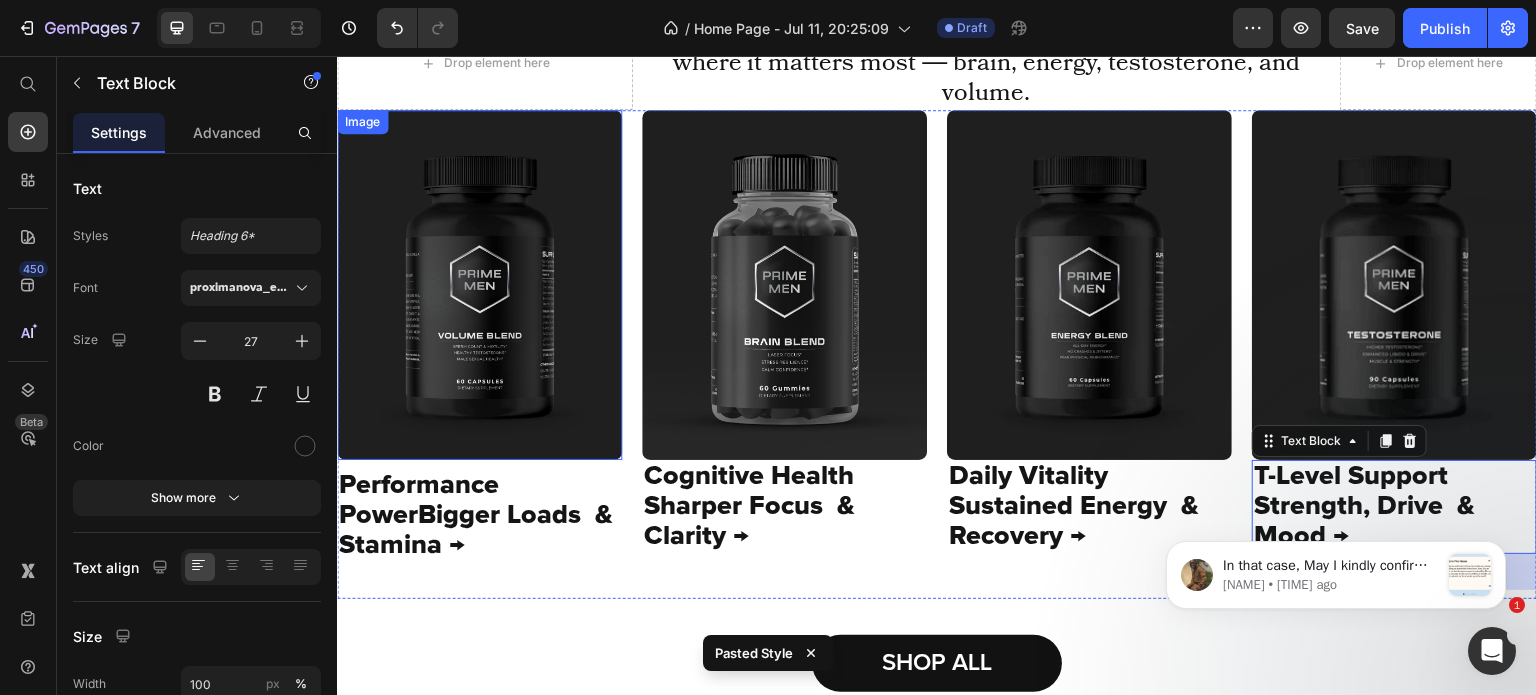 click at bounding box center (479, 285) 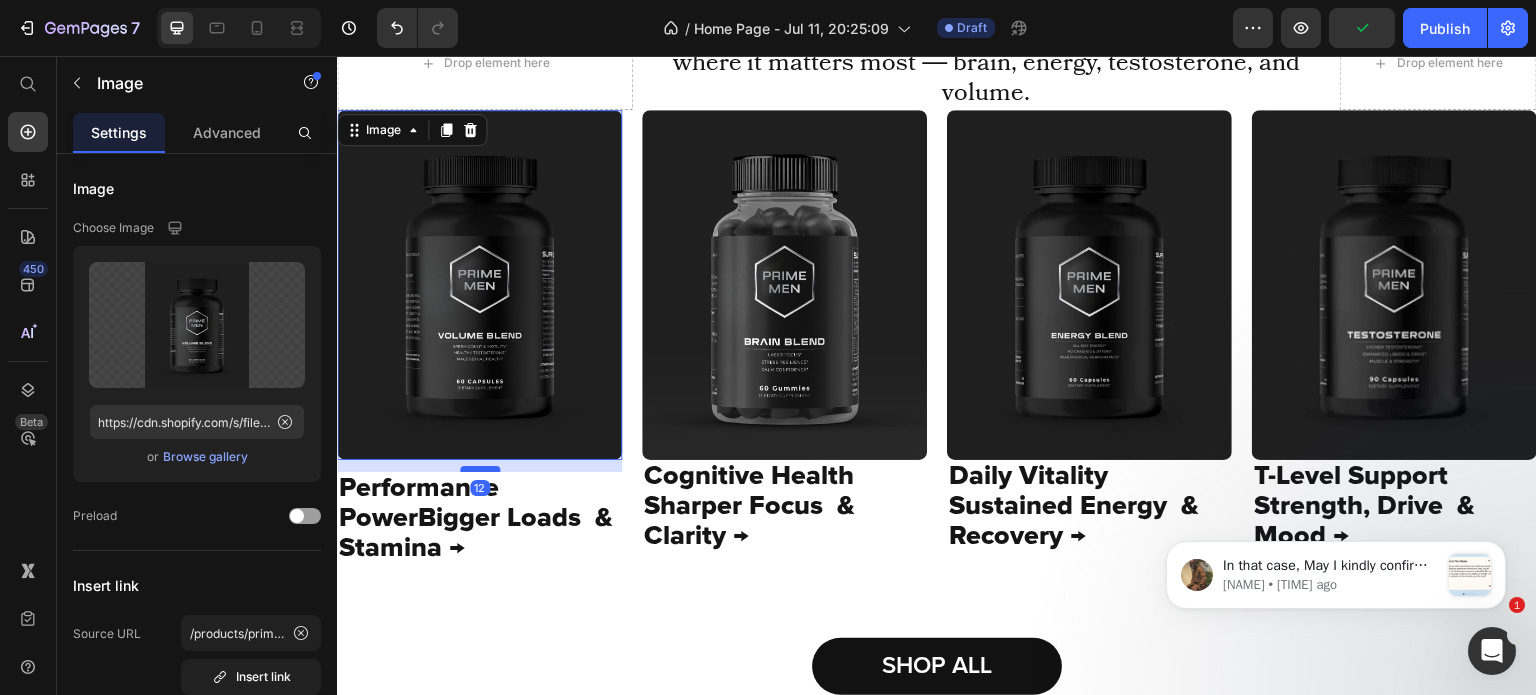 click at bounding box center [480, 469] 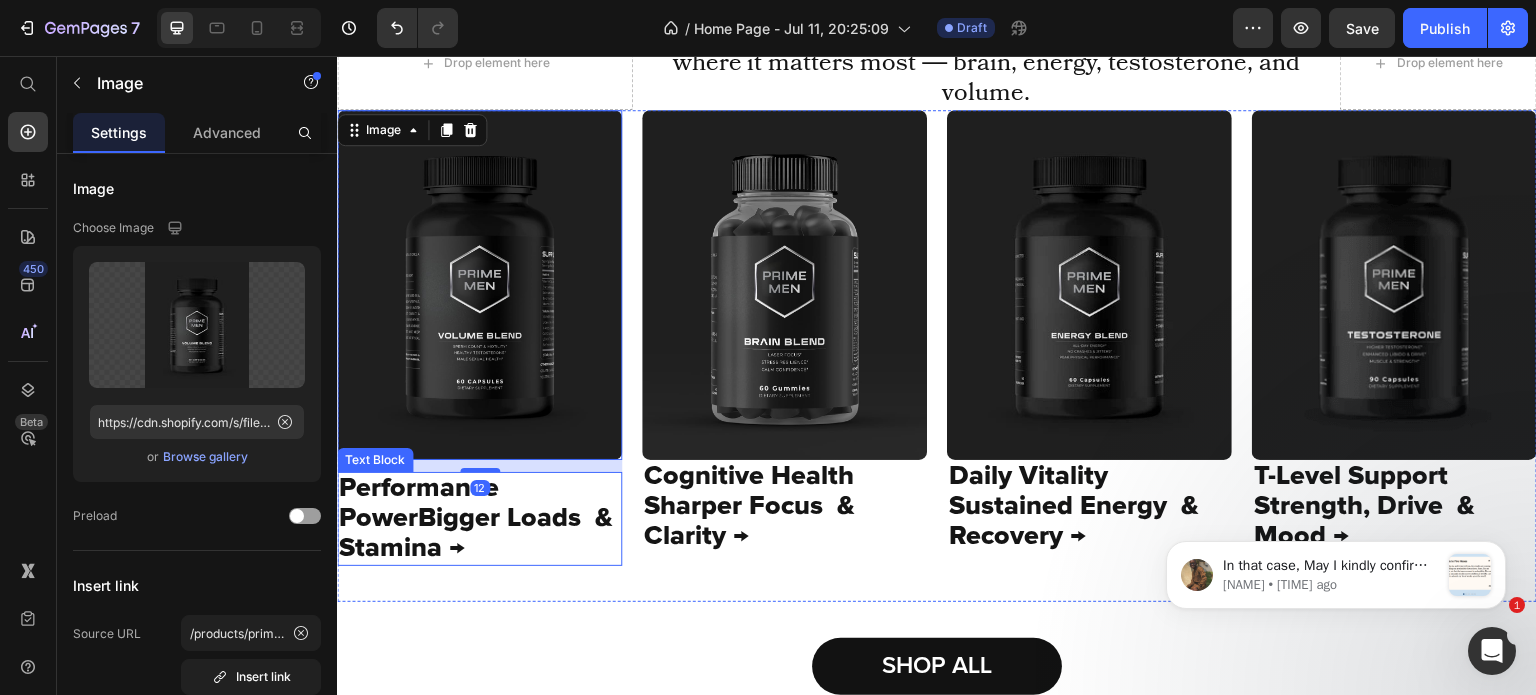 click on "Performance PowerBigger Loads  & Stamina →" at bounding box center [479, 519] 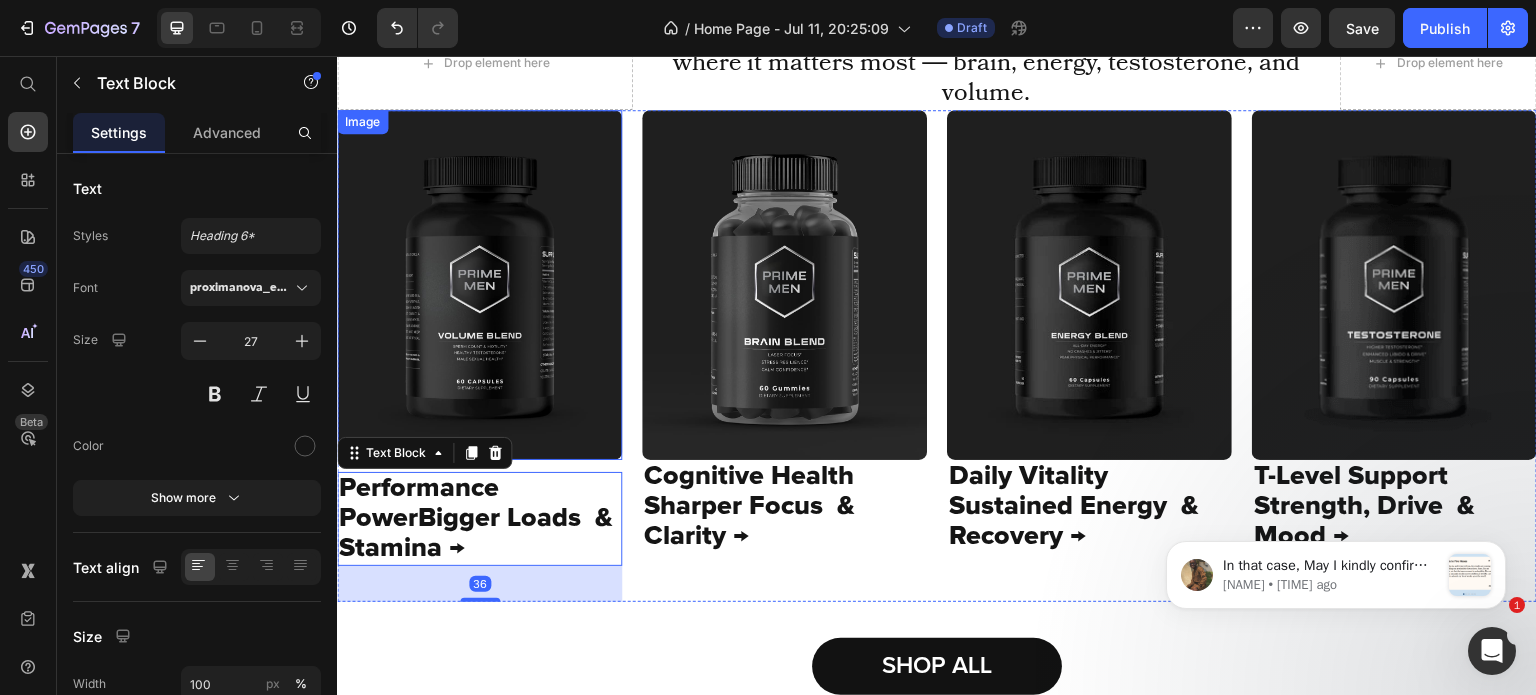 click at bounding box center [479, 285] 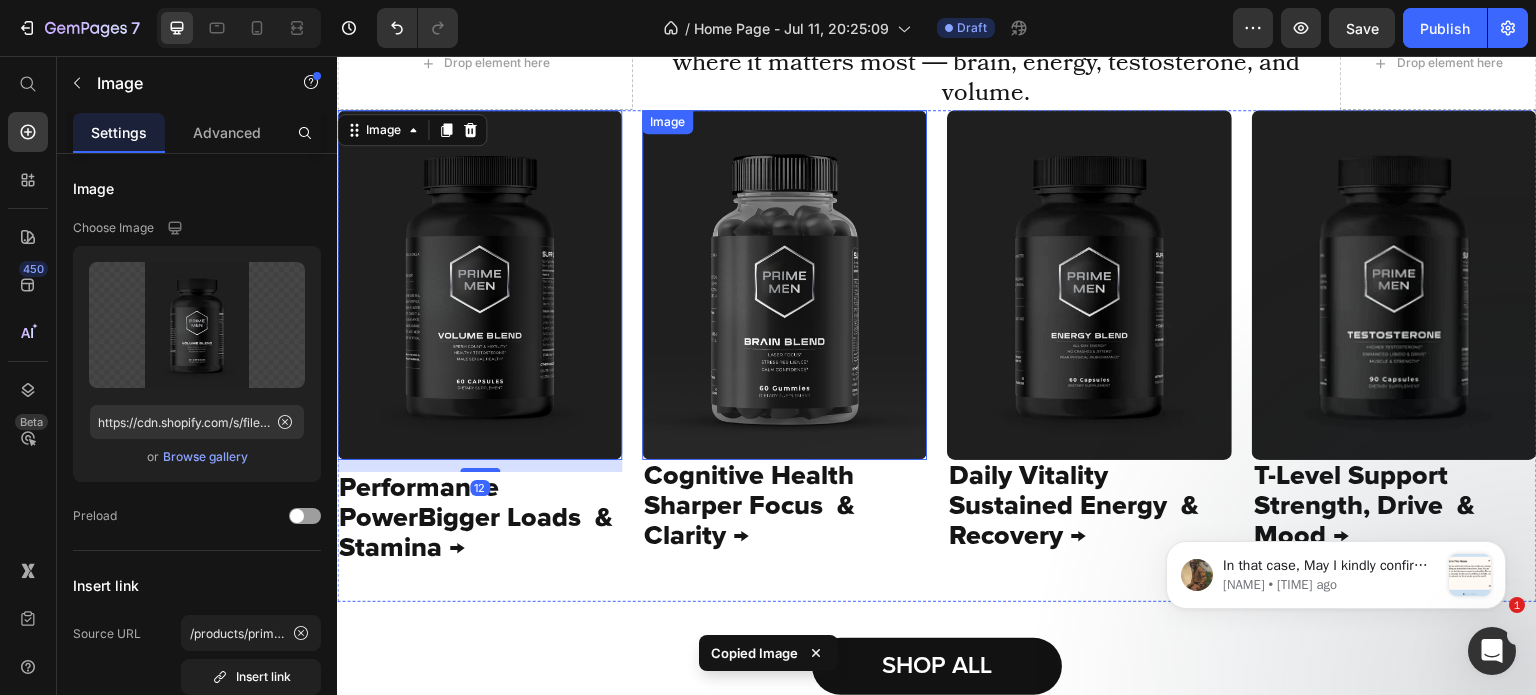 click at bounding box center [784, 285] 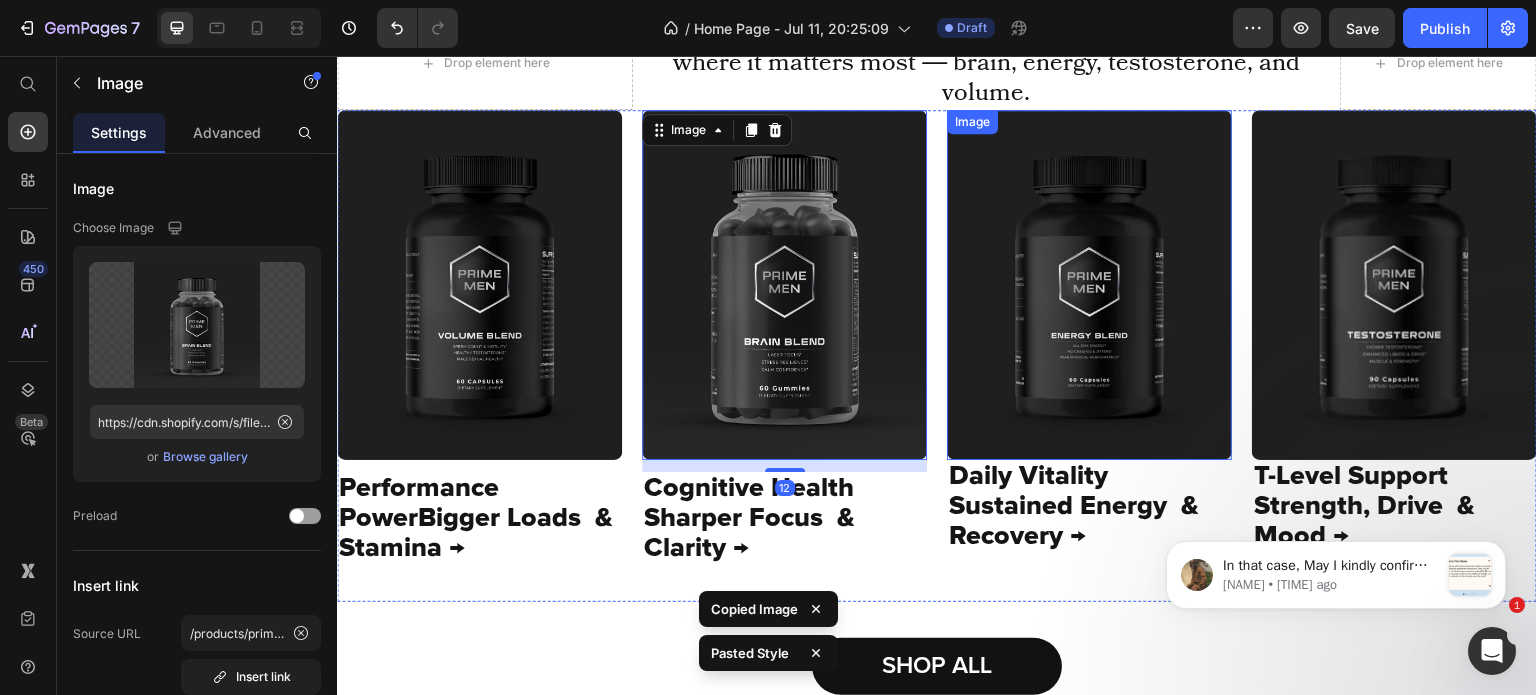 click at bounding box center [1089, 285] 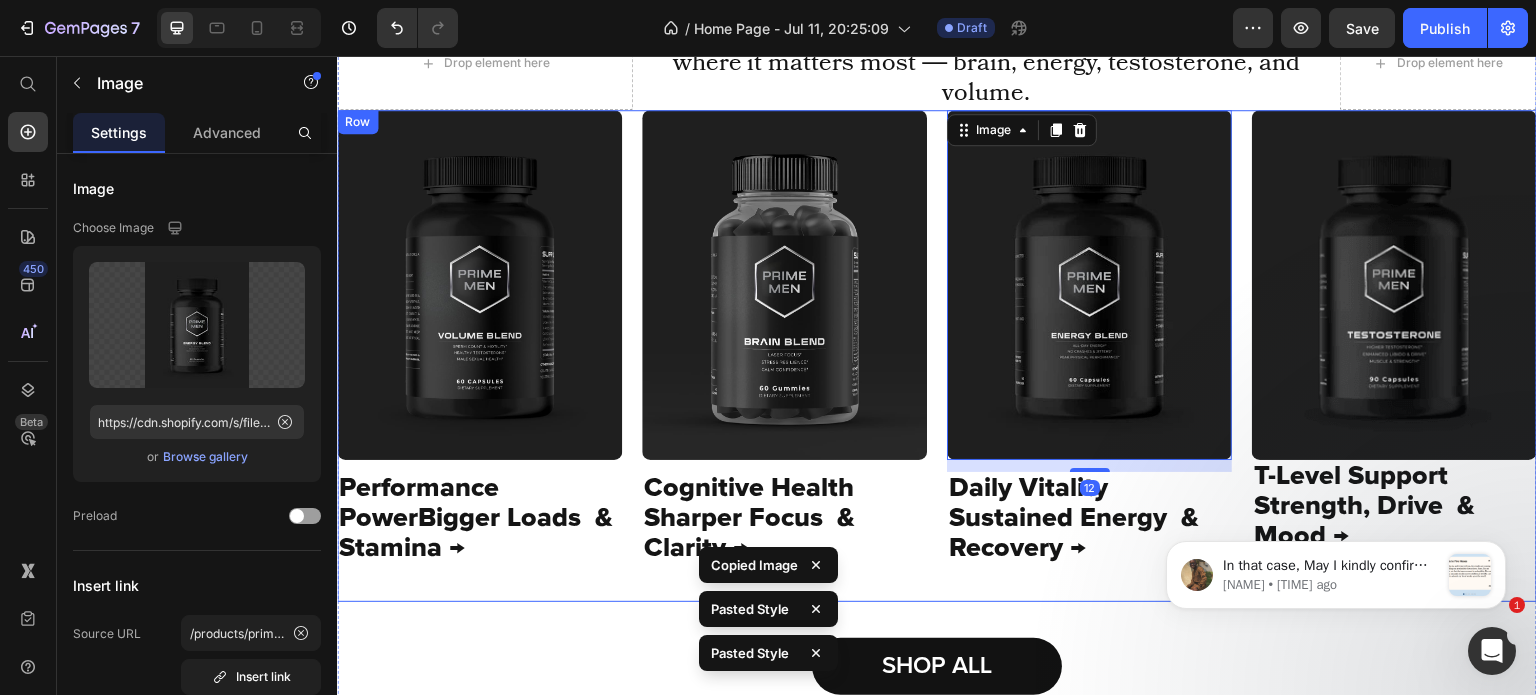 click at bounding box center [1394, 285] 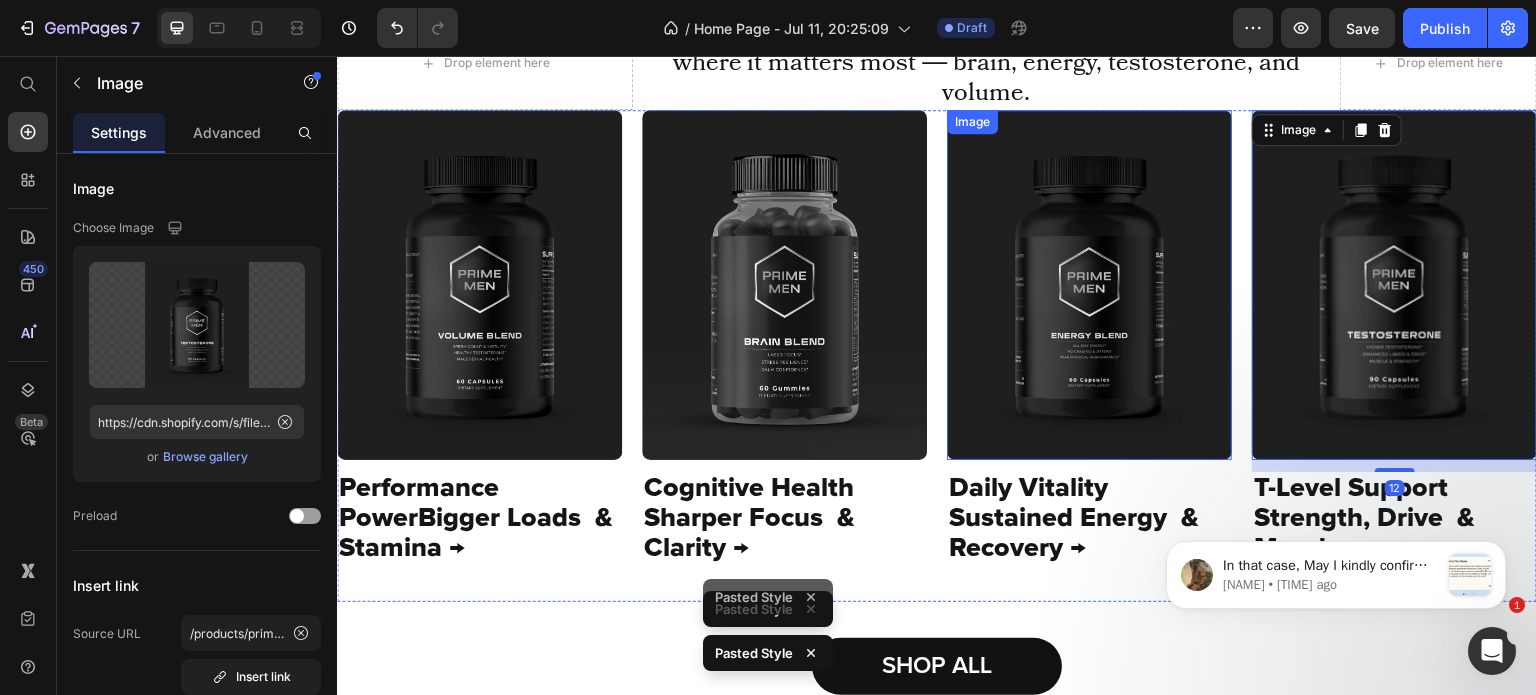 scroll, scrollTop: 608, scrollLeft: 0, axis: vertical 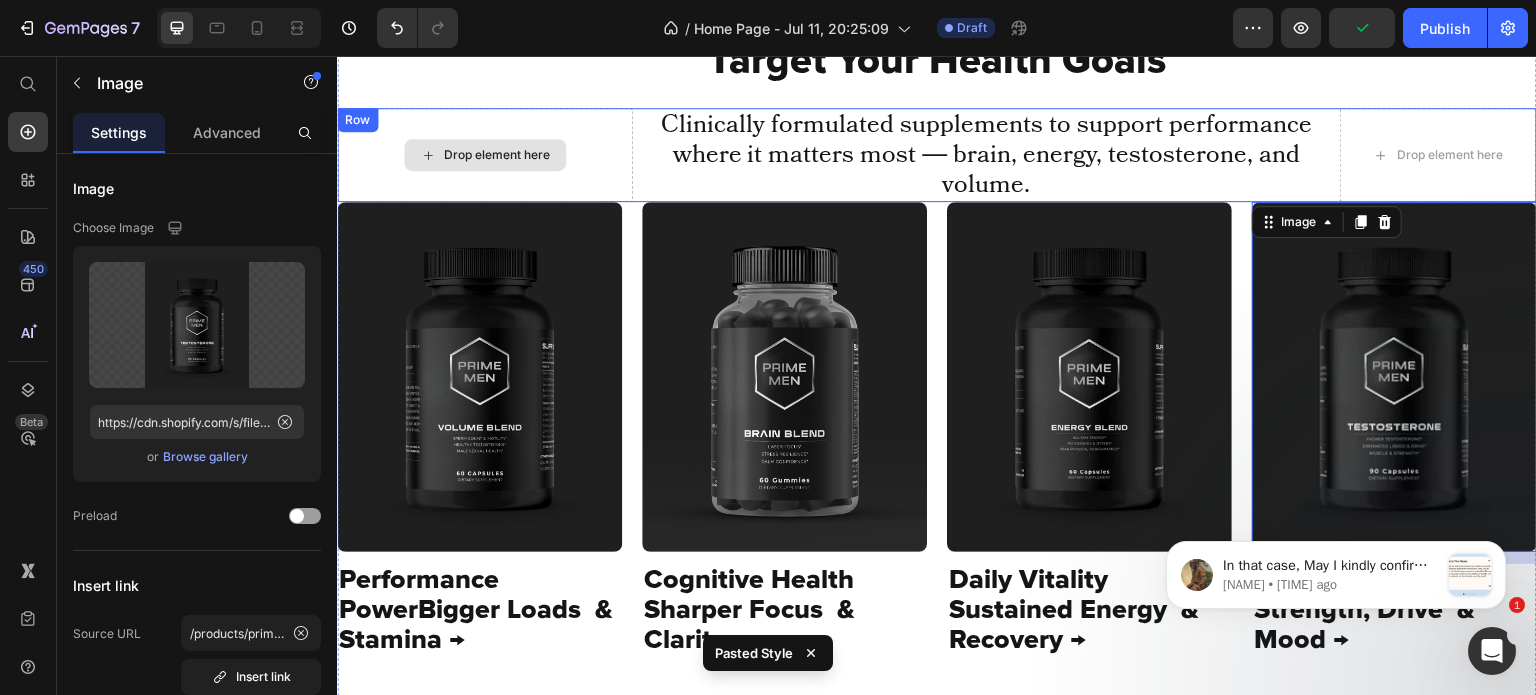 click on "Drop element here" at bounding box center (485, 155) 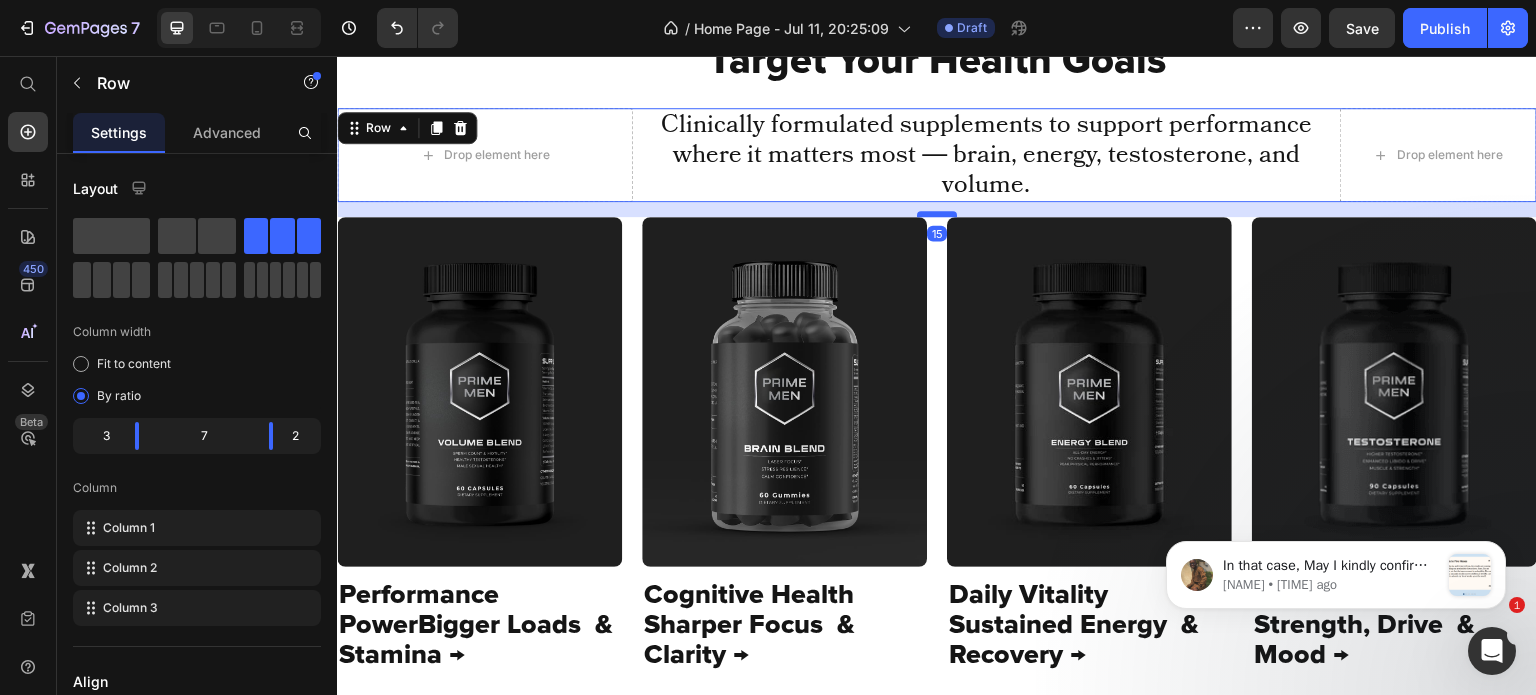 drag, startPoint x: 923, startPoint y: 192, endPoint x: 922, endPoint y: 207, distance: 15.033297 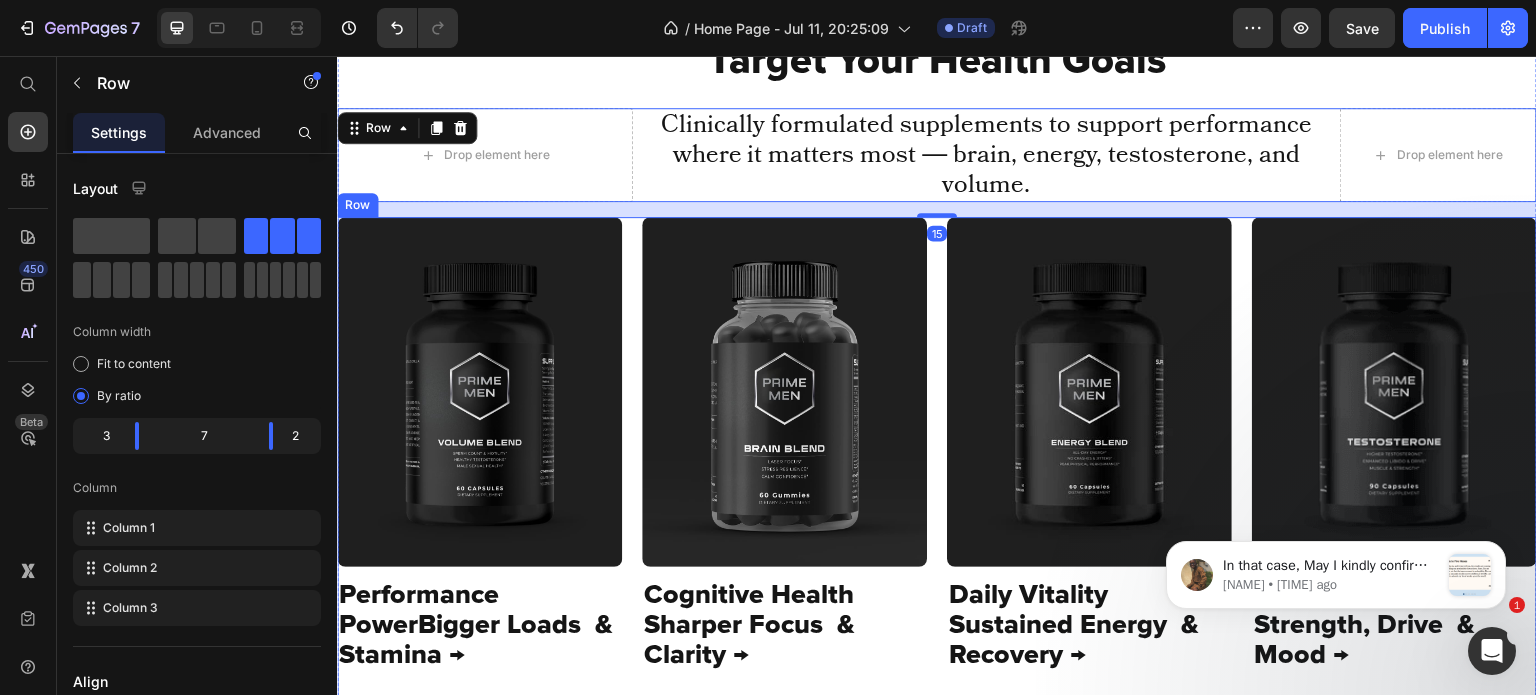 click on "Image Performance PowerBigger Loads  & Stamina → Text Block Image Cognitive Health Sharper Focus  & Clarity → Text Block Image Daily Vitality Sustained Energy  & Recovery → Text Block Image T-Level Support Strength, Drive  & Mood → Text Block Row" at bounding box center [937, 463] 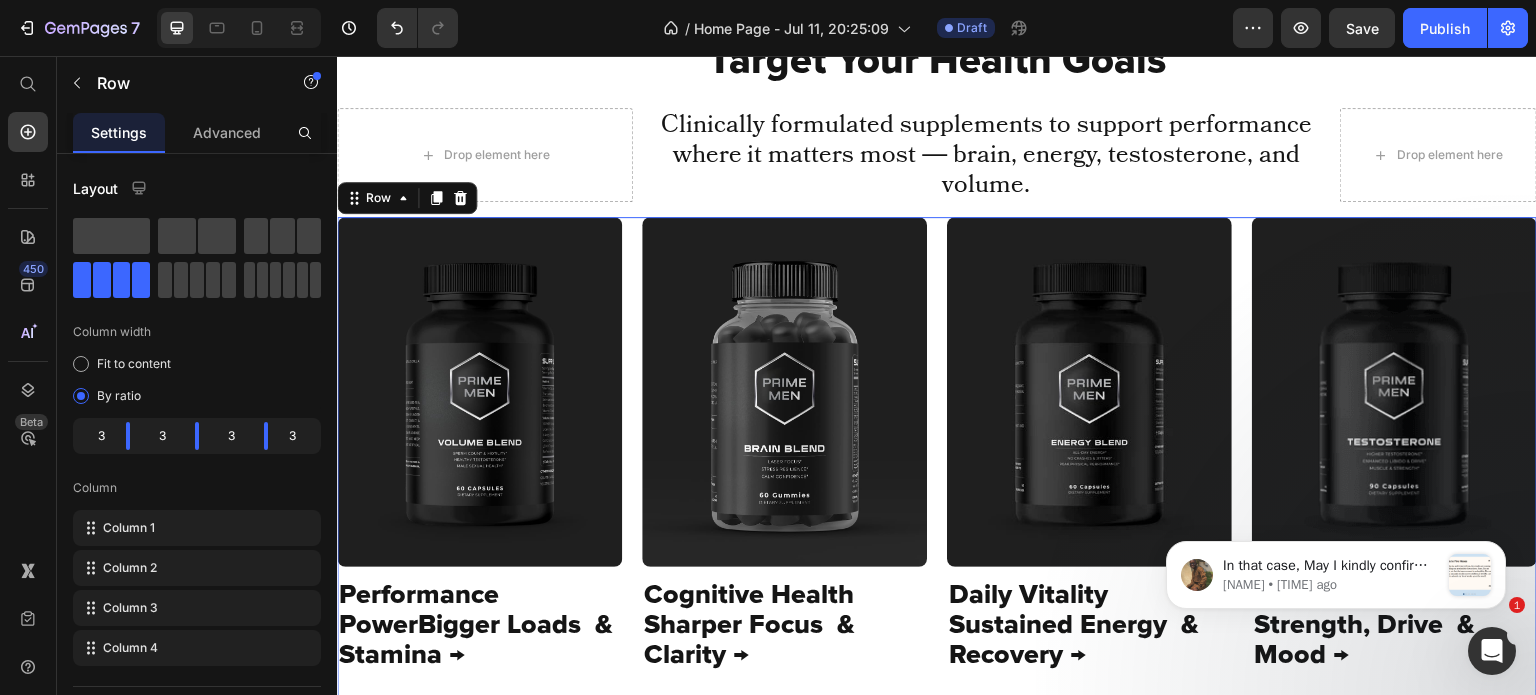scroll, scrollTop: 506, scrollLeft: 0, axis: vertical 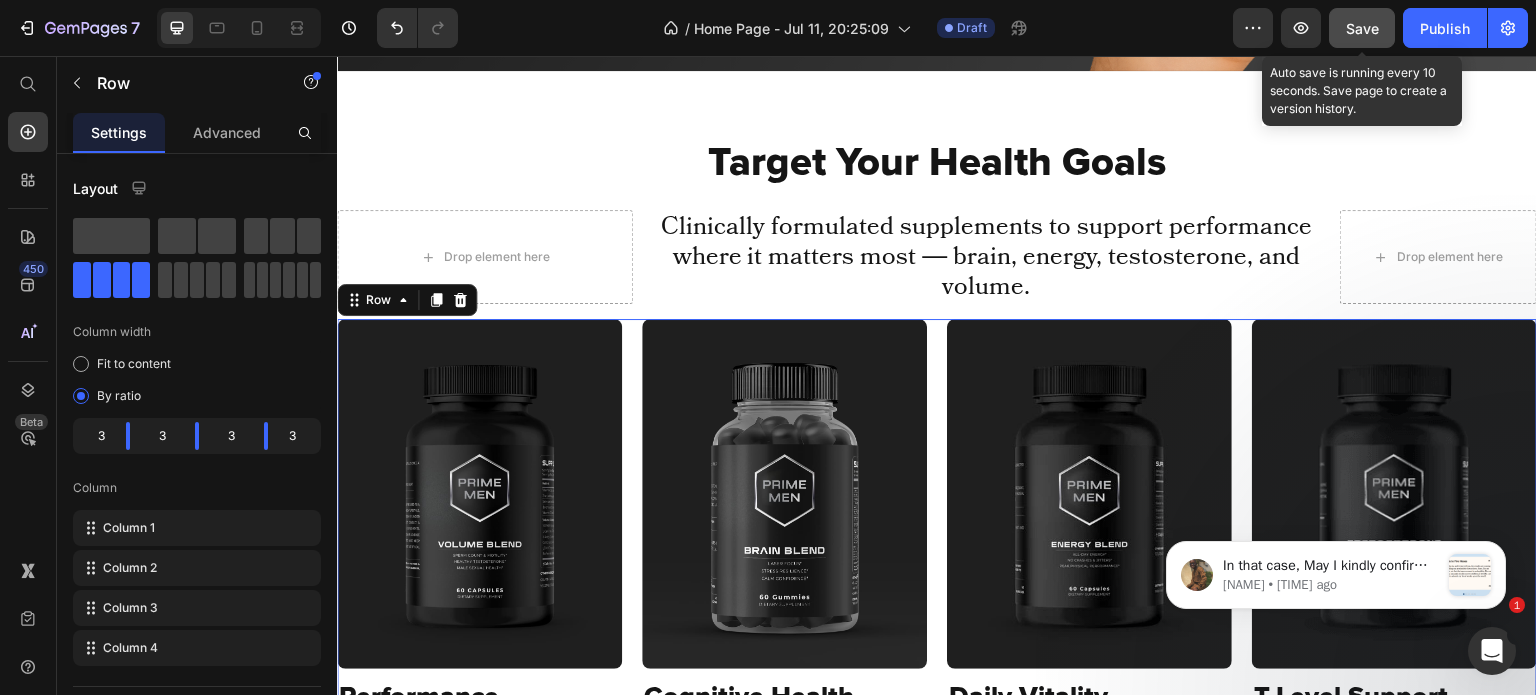 click on "Save" at bounding box center [1362, 28] 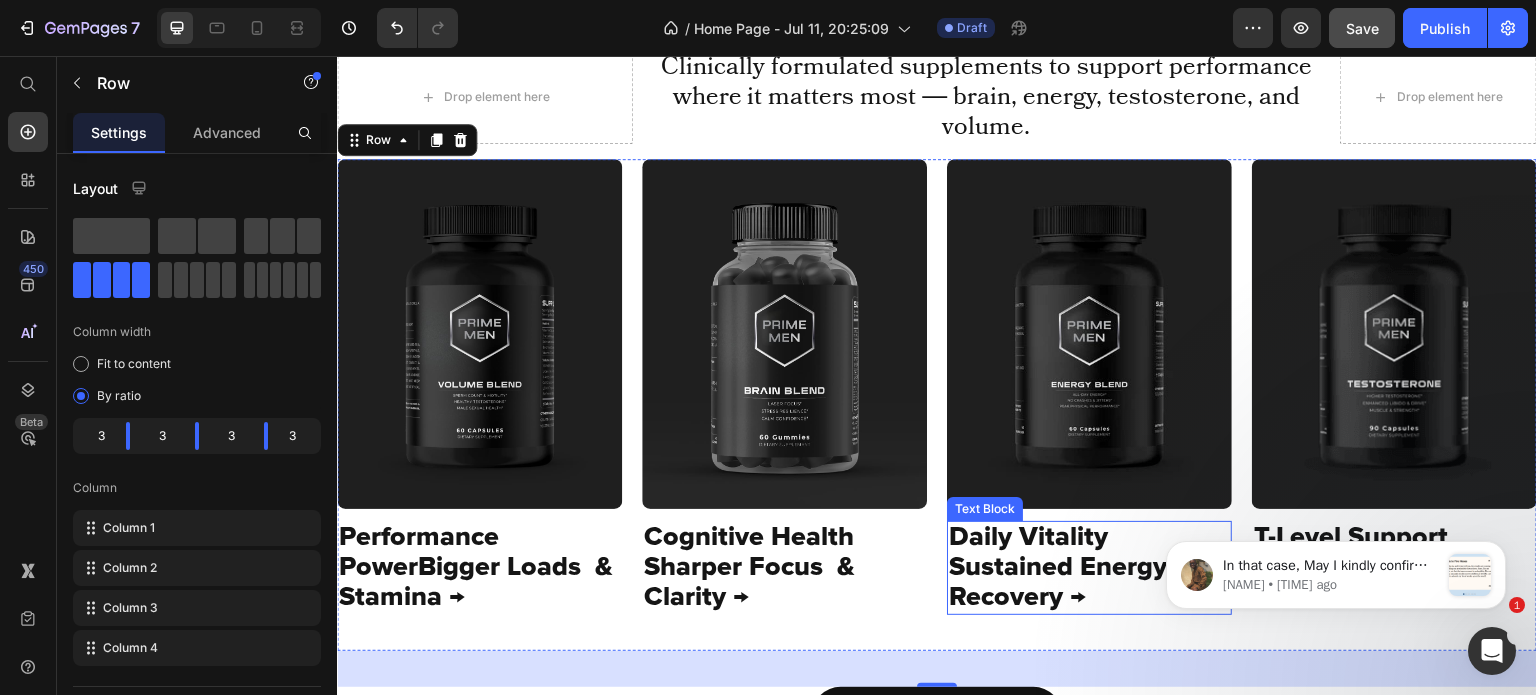 scroll, scrollTop: 753, scrollLeft: 0, axis: vertical 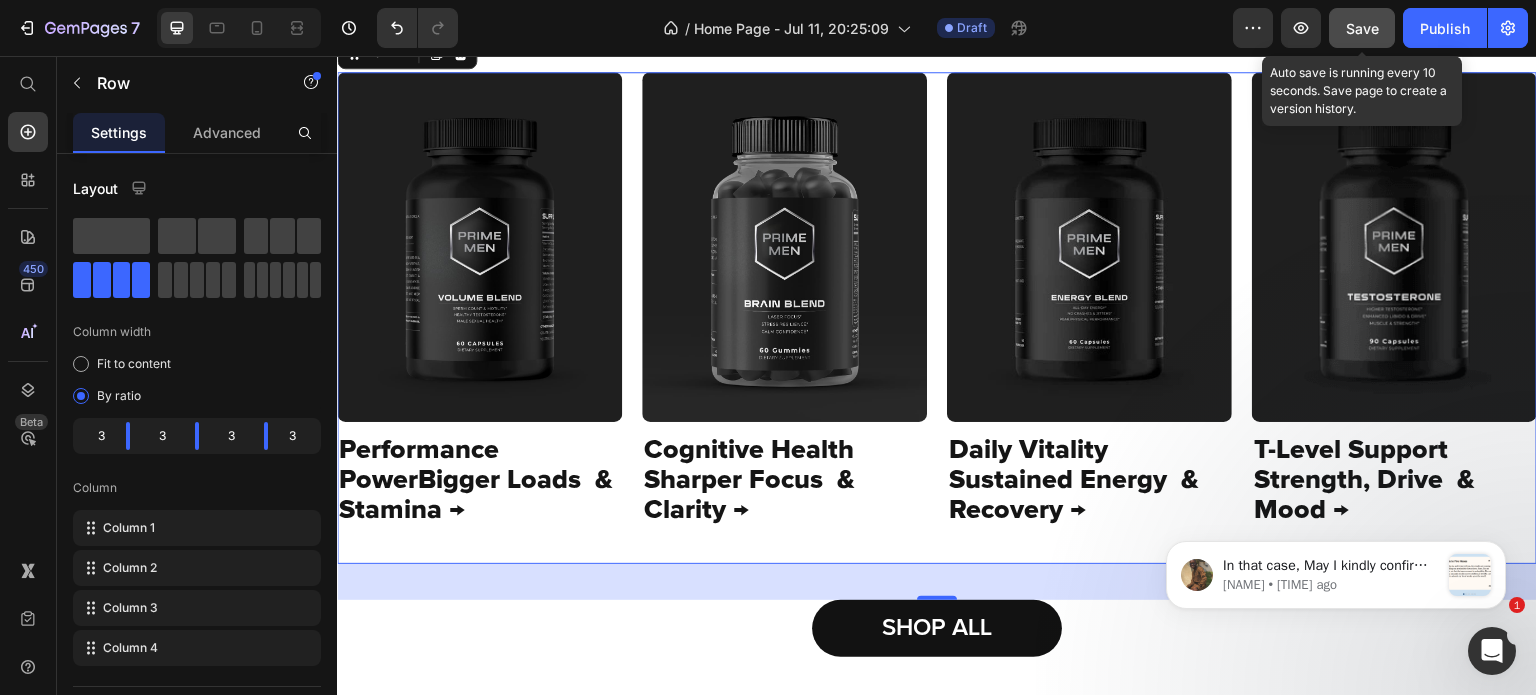 click on "Save" 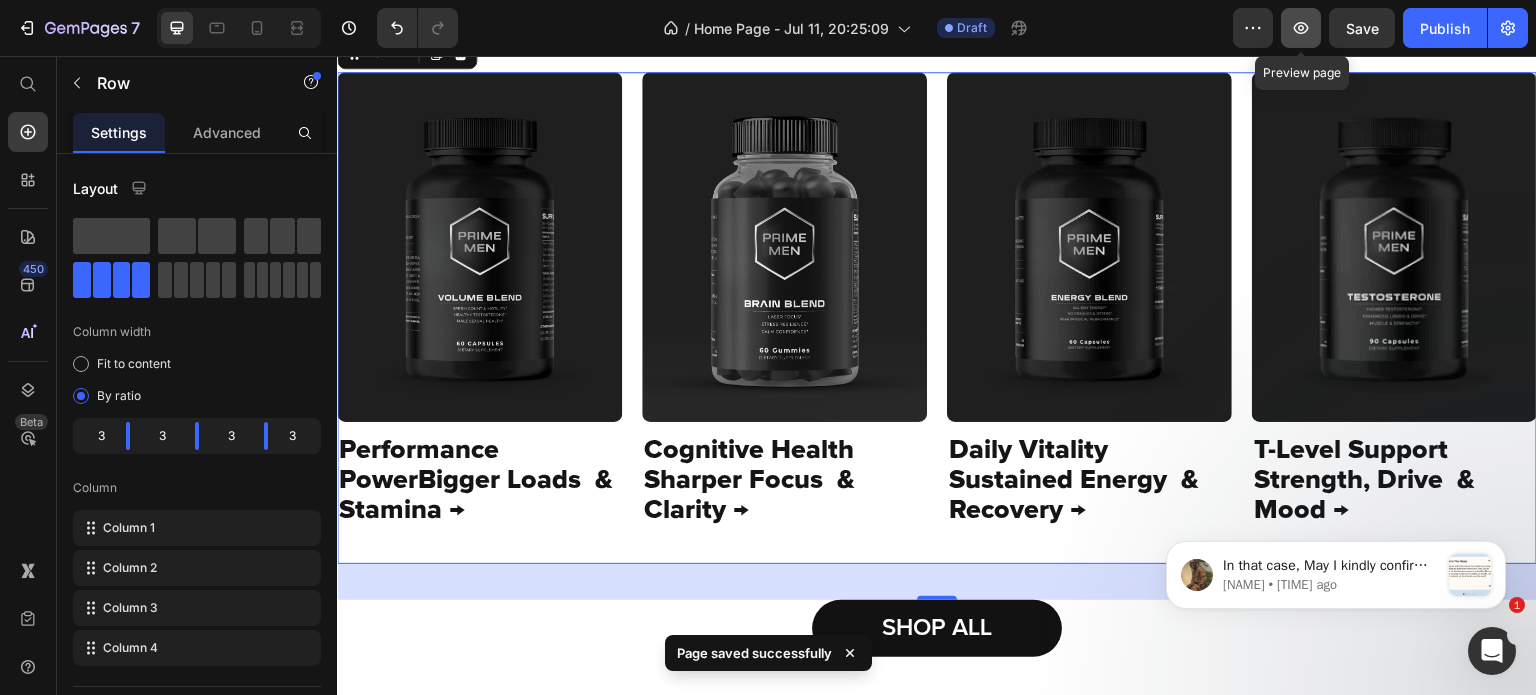 click 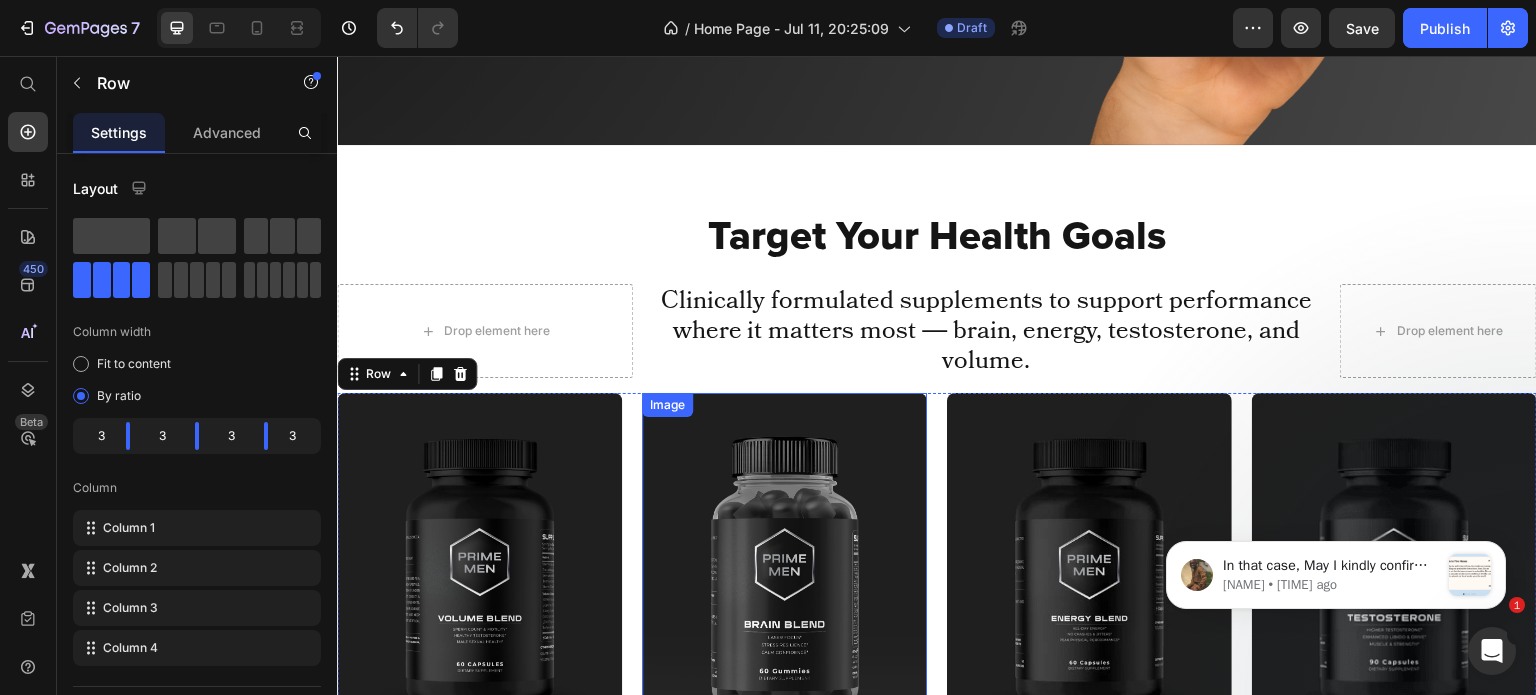 scroll, scrollTop: 420, scrollLeft: 0, axis: vertical 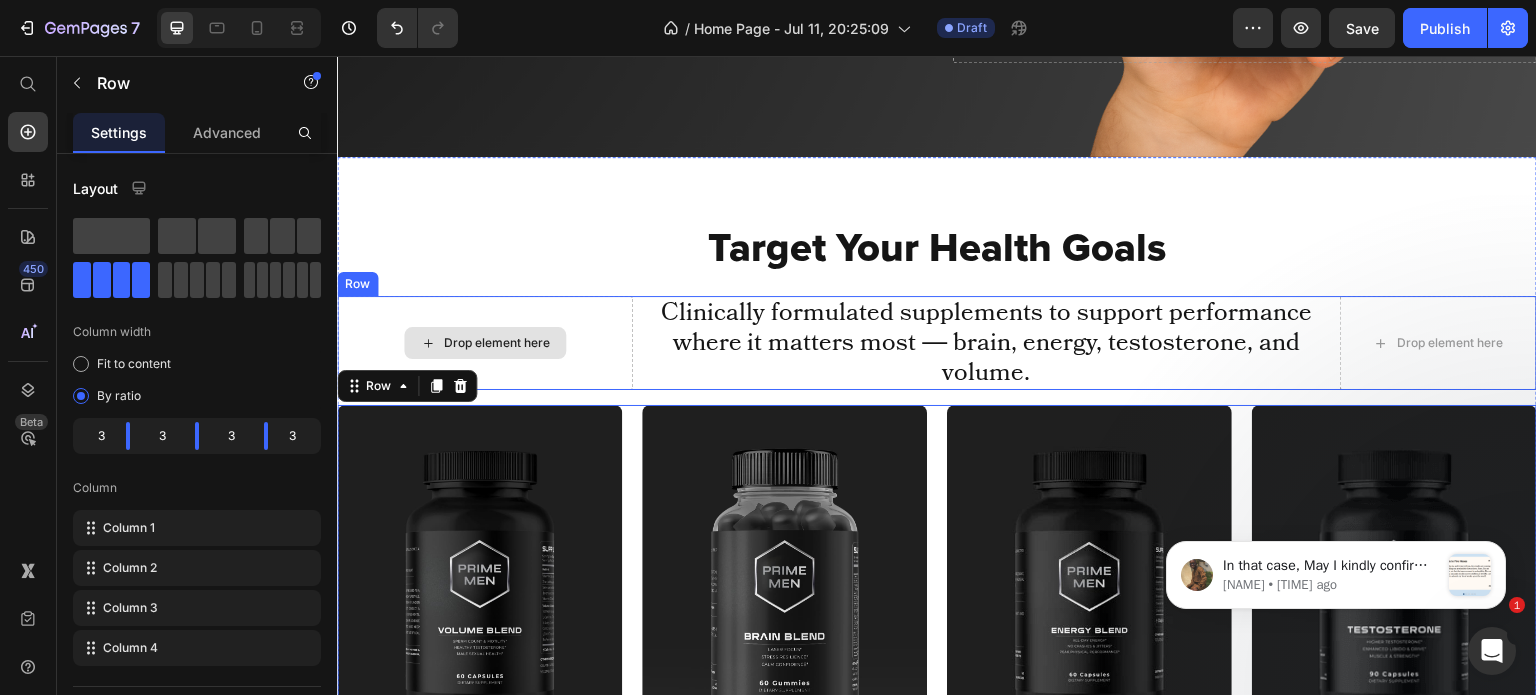 click on "Drop element here" at bounding box center [485, 343] 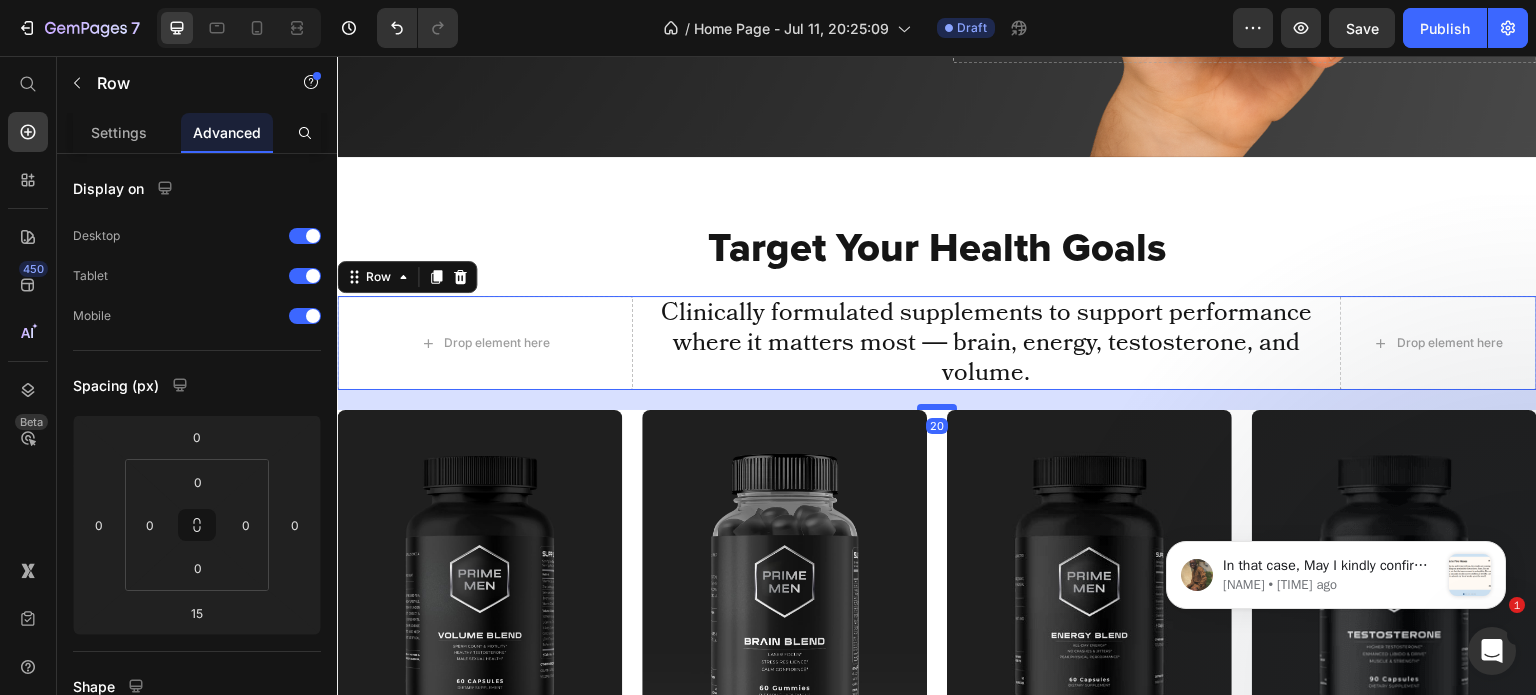 click at bounding box center [937, 407] 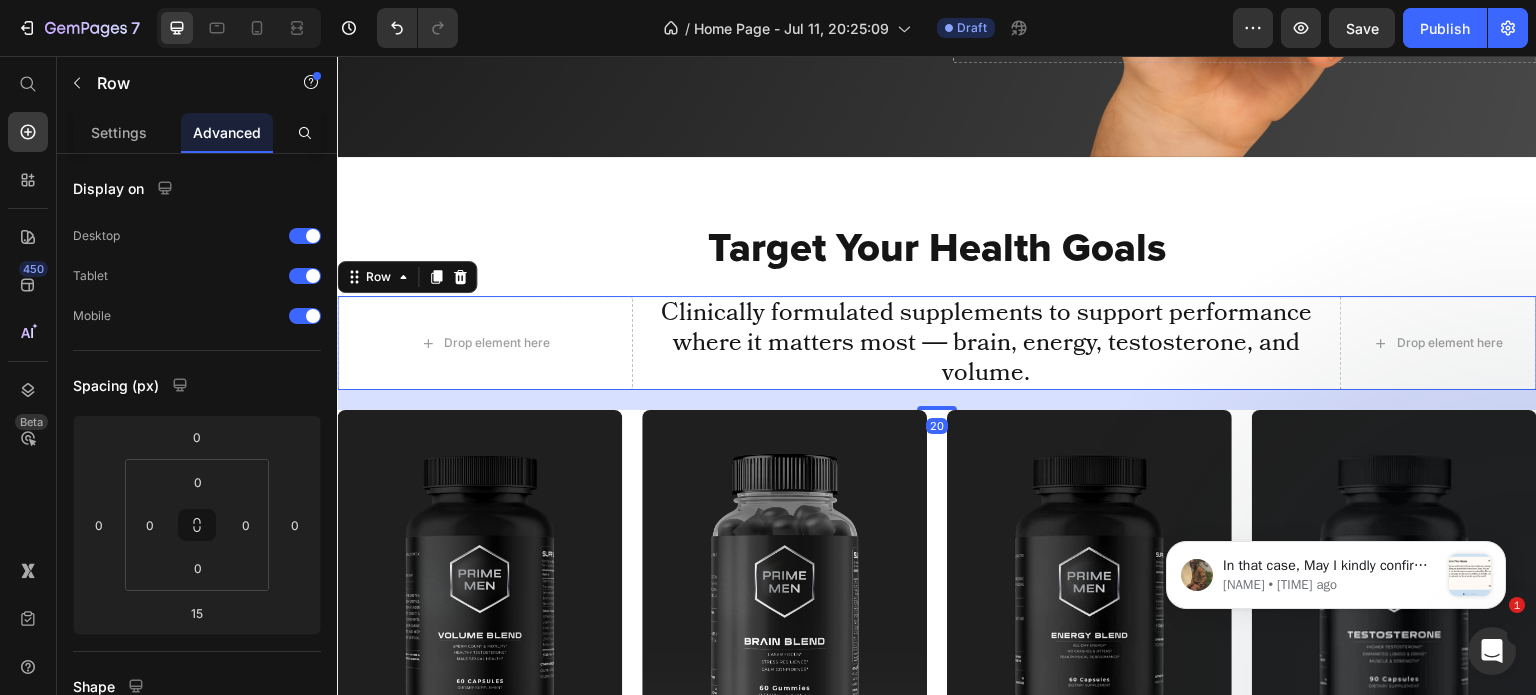 type on "20" 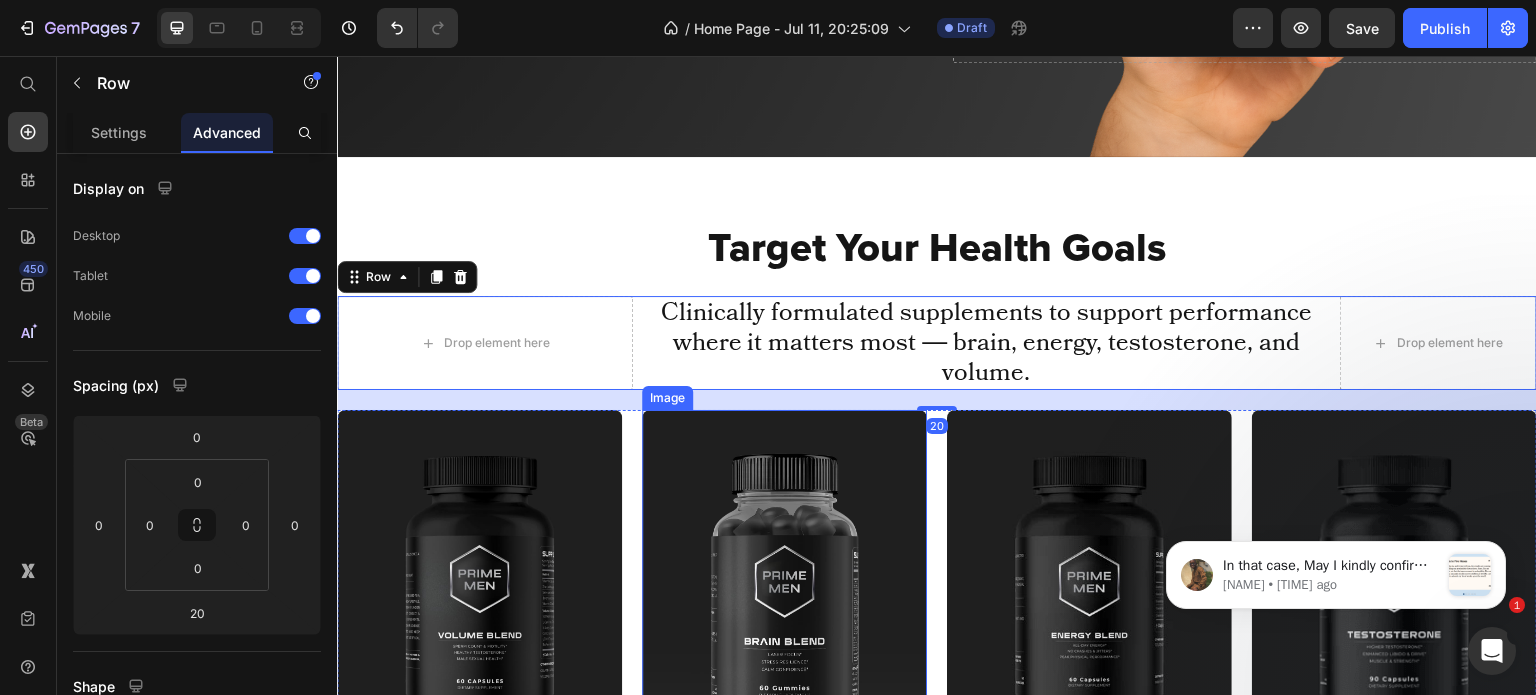 scroll, scrollTop: 808, scrollLeft: 0, axis: vertical 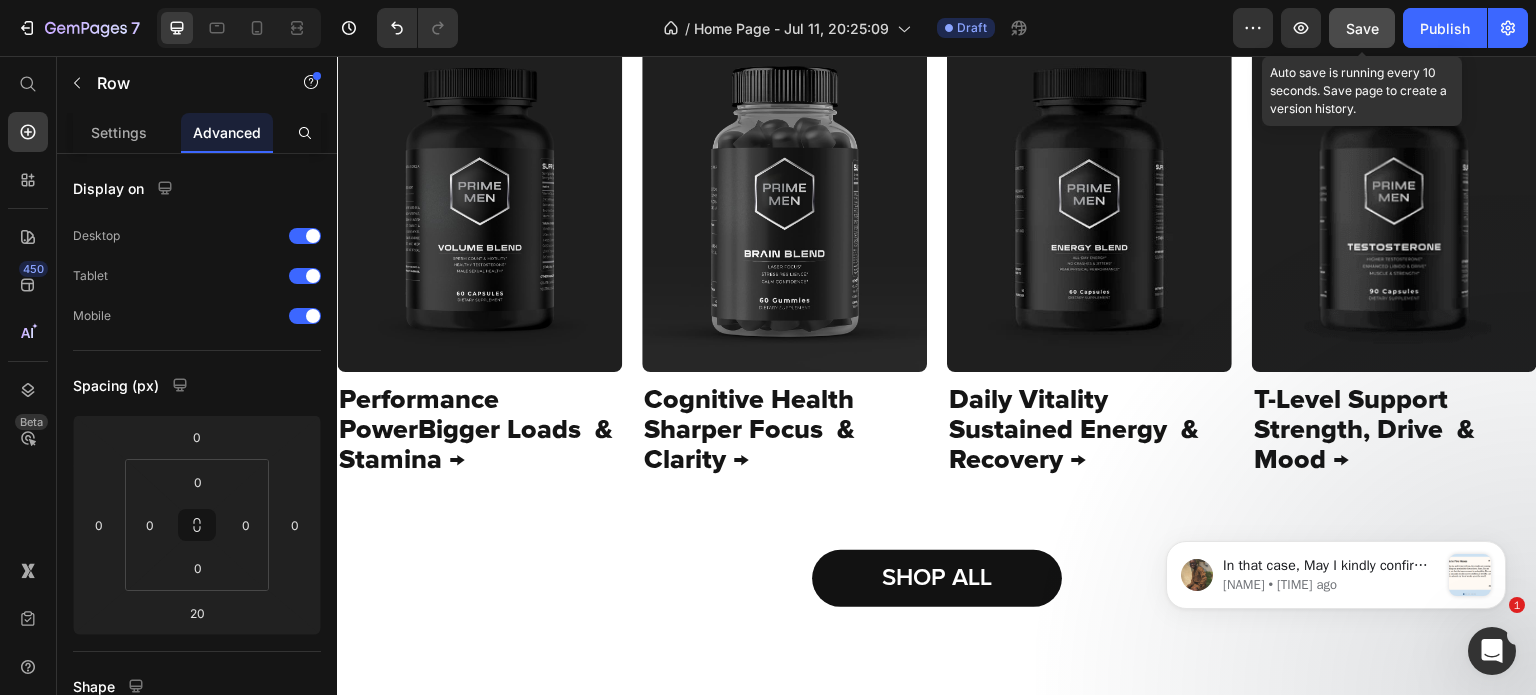 click on "Save" 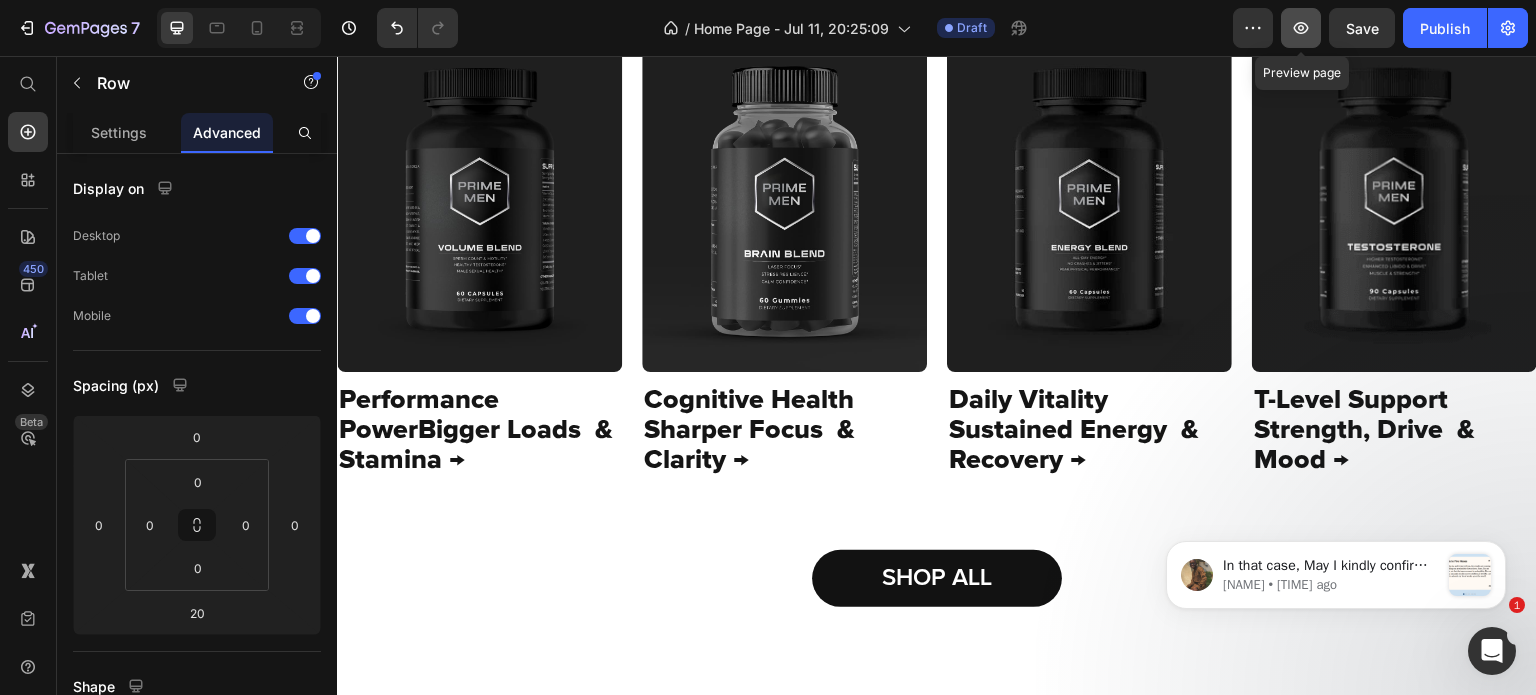 click 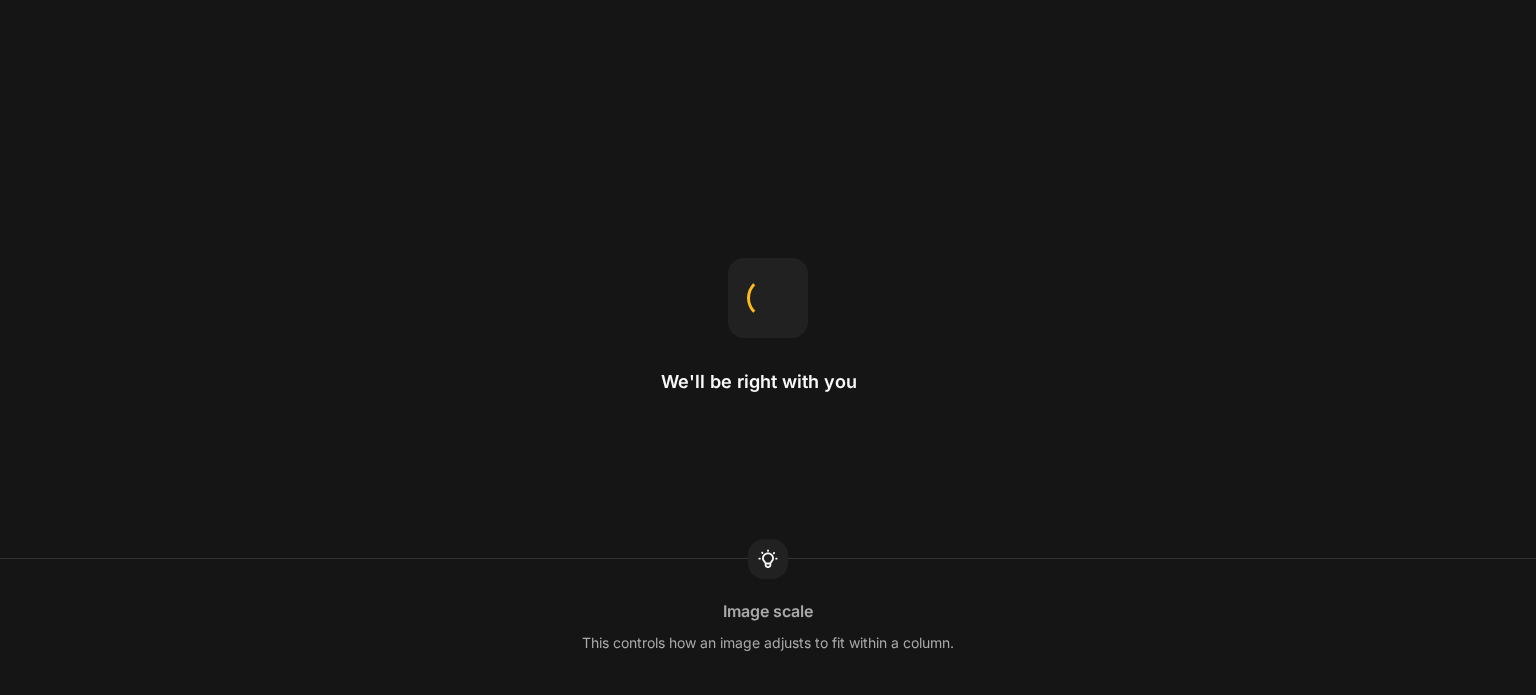 scroll, scrollTop: 0, scrollLeft: 0, axis: both 